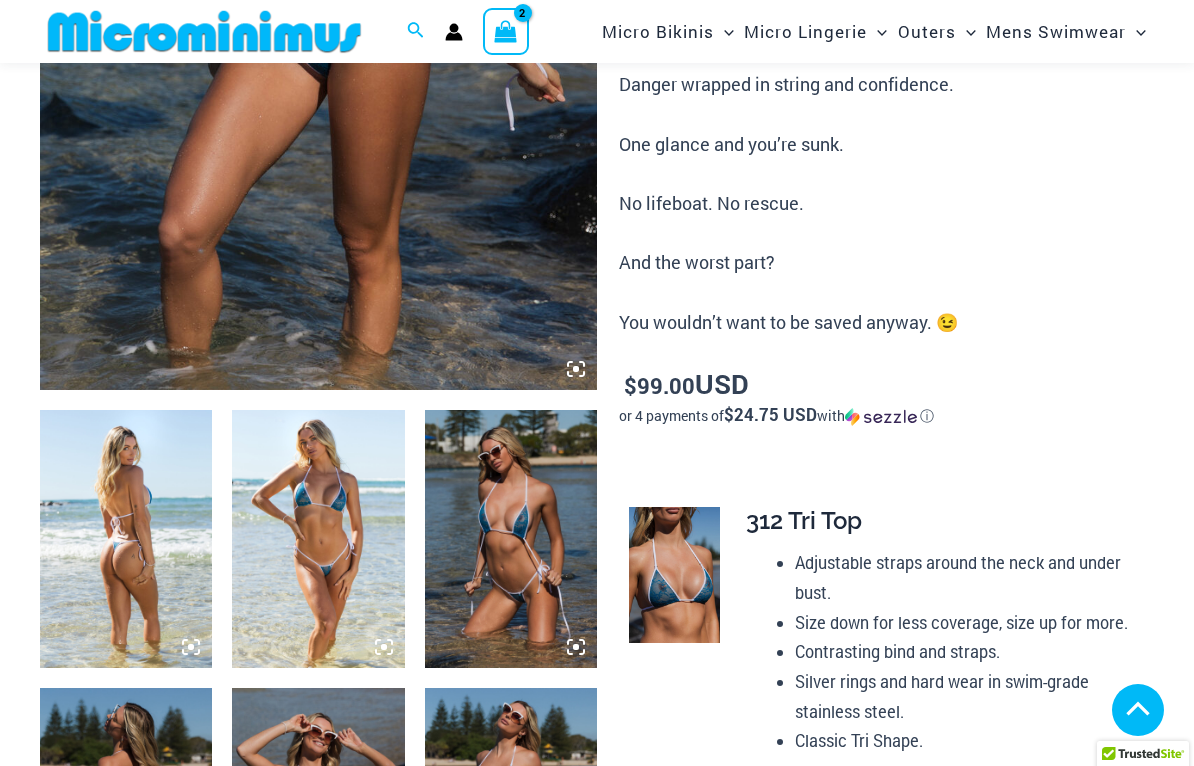 scroll, scrollTop: 564, scrollLeft: 0, axis: vertical 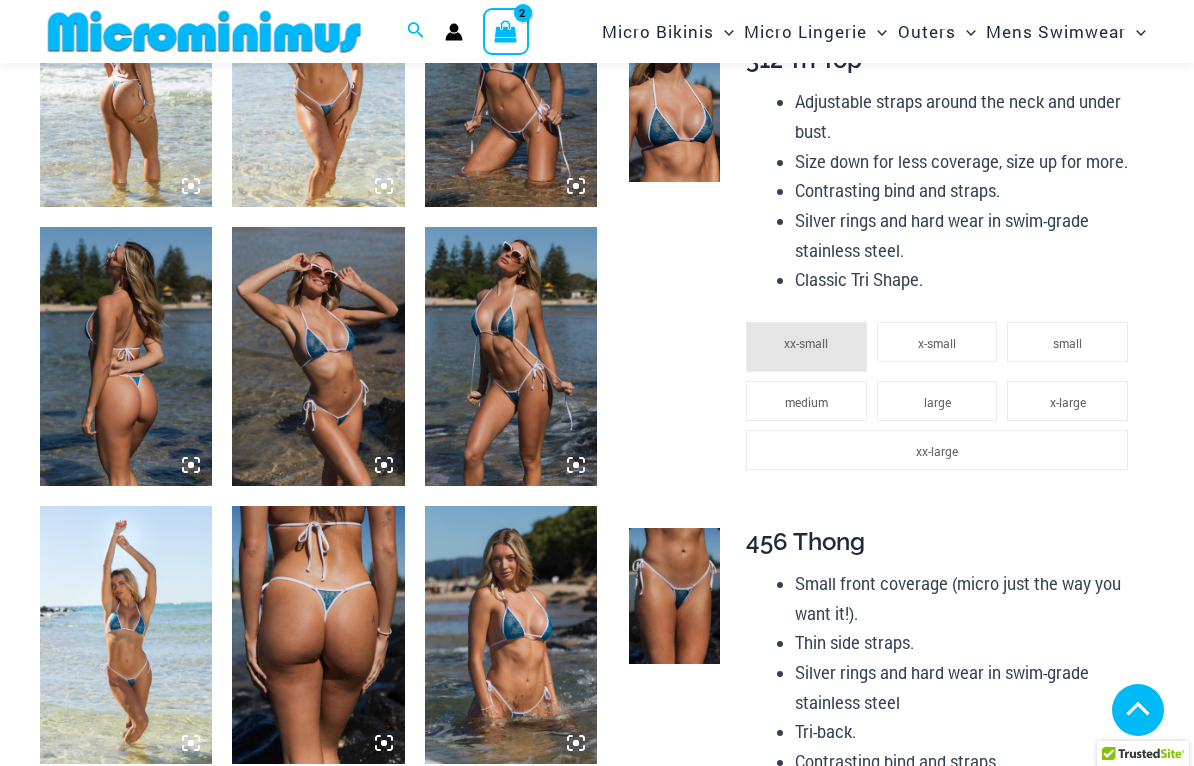 click on "medium" 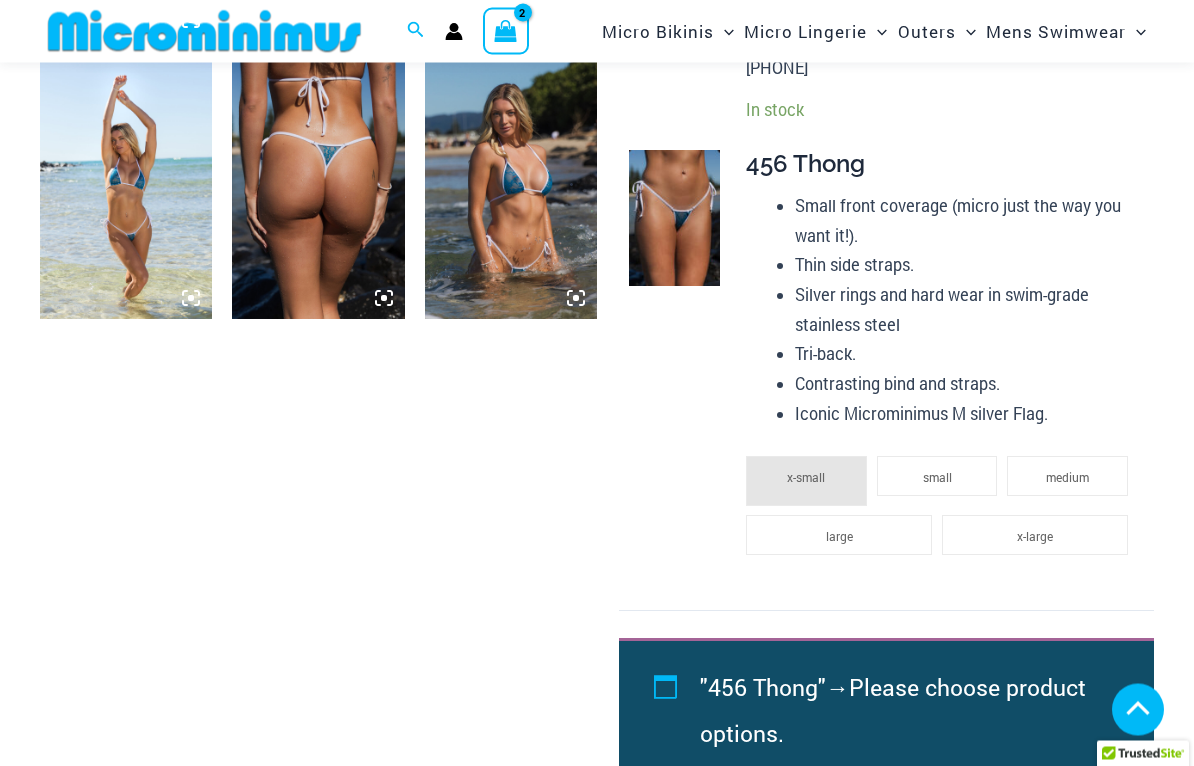 scroll, scrollTop: 1474, scrollLeft: 0, axis: vertical 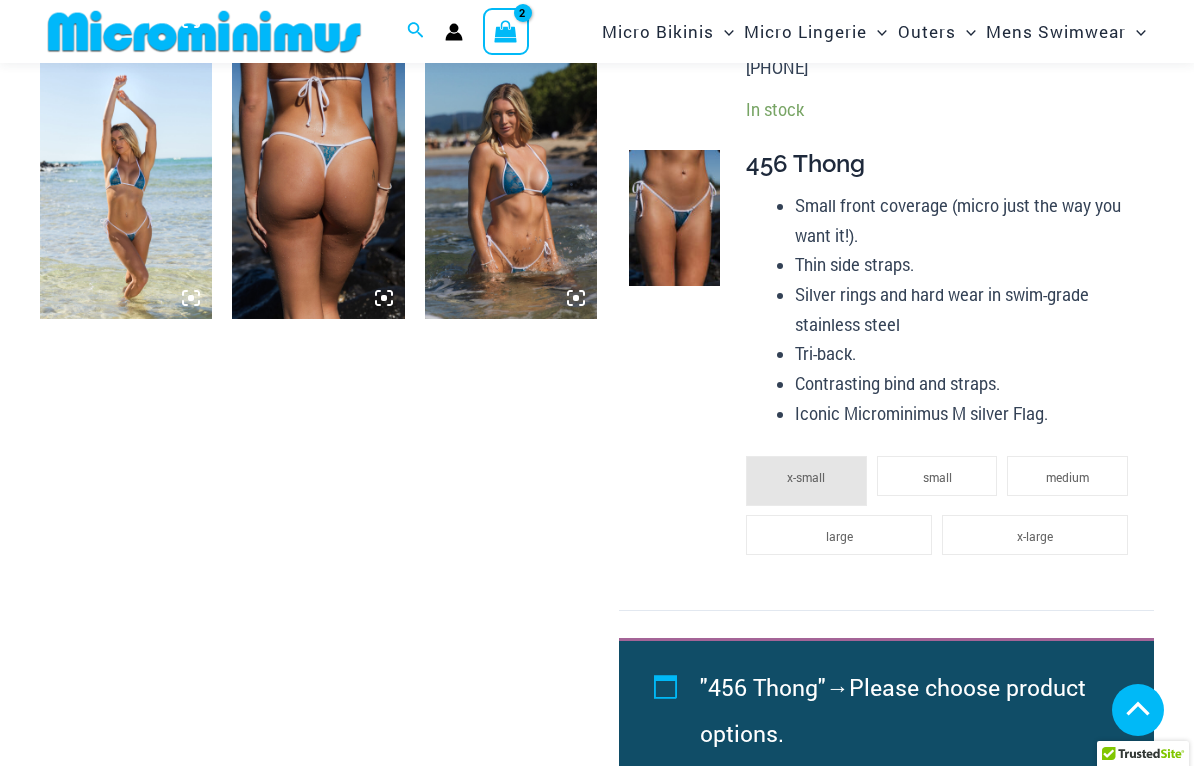 click on "x-small small medium large x-large" 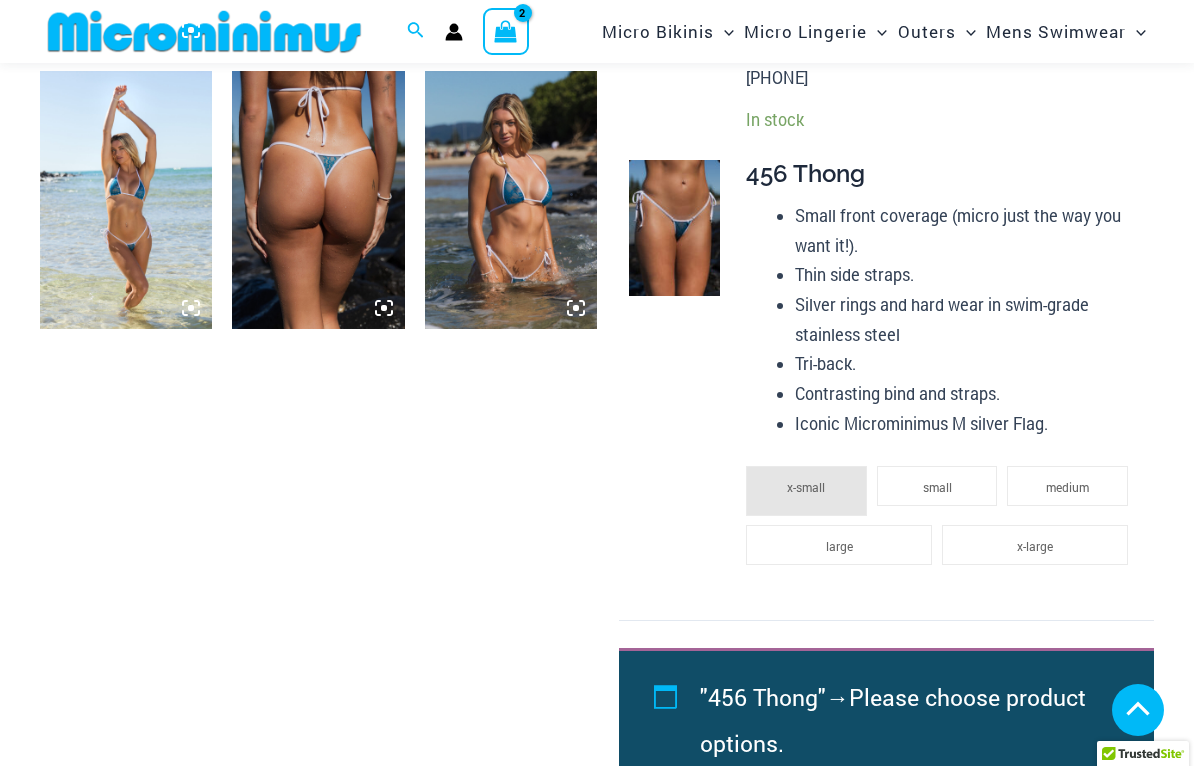 scroll, scrollTop: 1463, scrollLeft: 0, axis: vertical 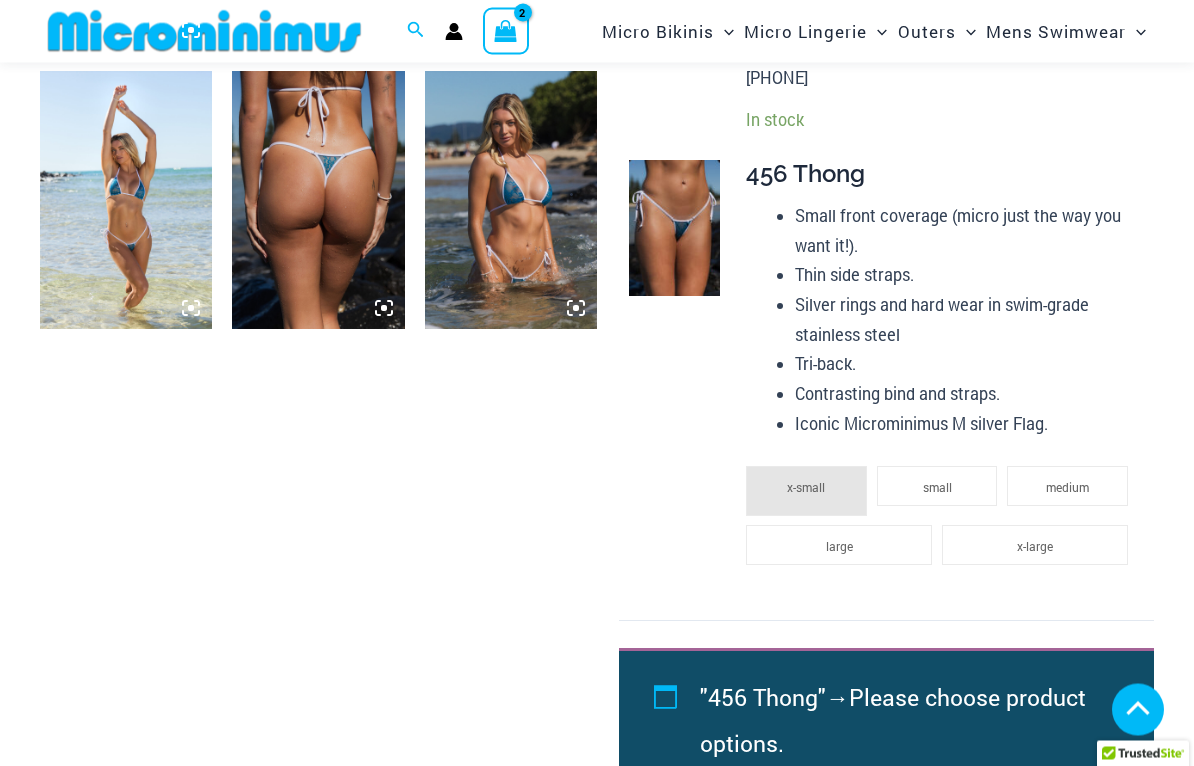 click on "large" 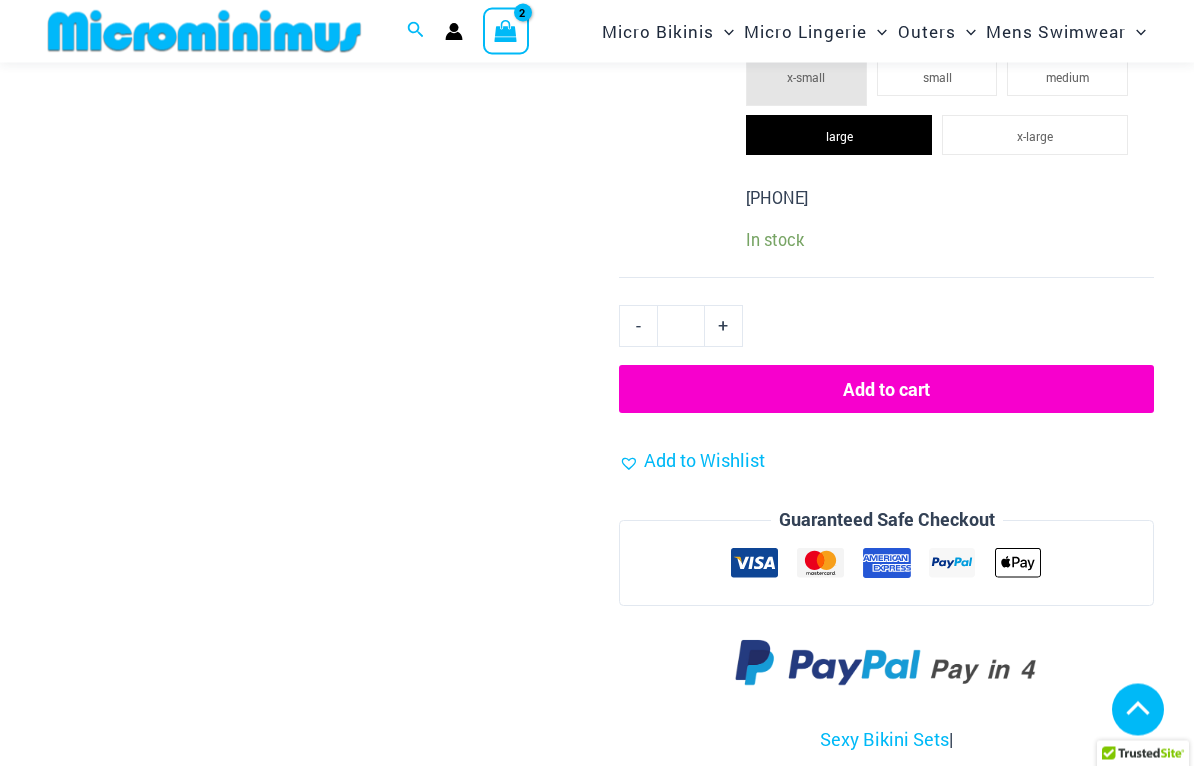 scroll, scrollTop: 1884, scrollLeft: 0, axis: vertical 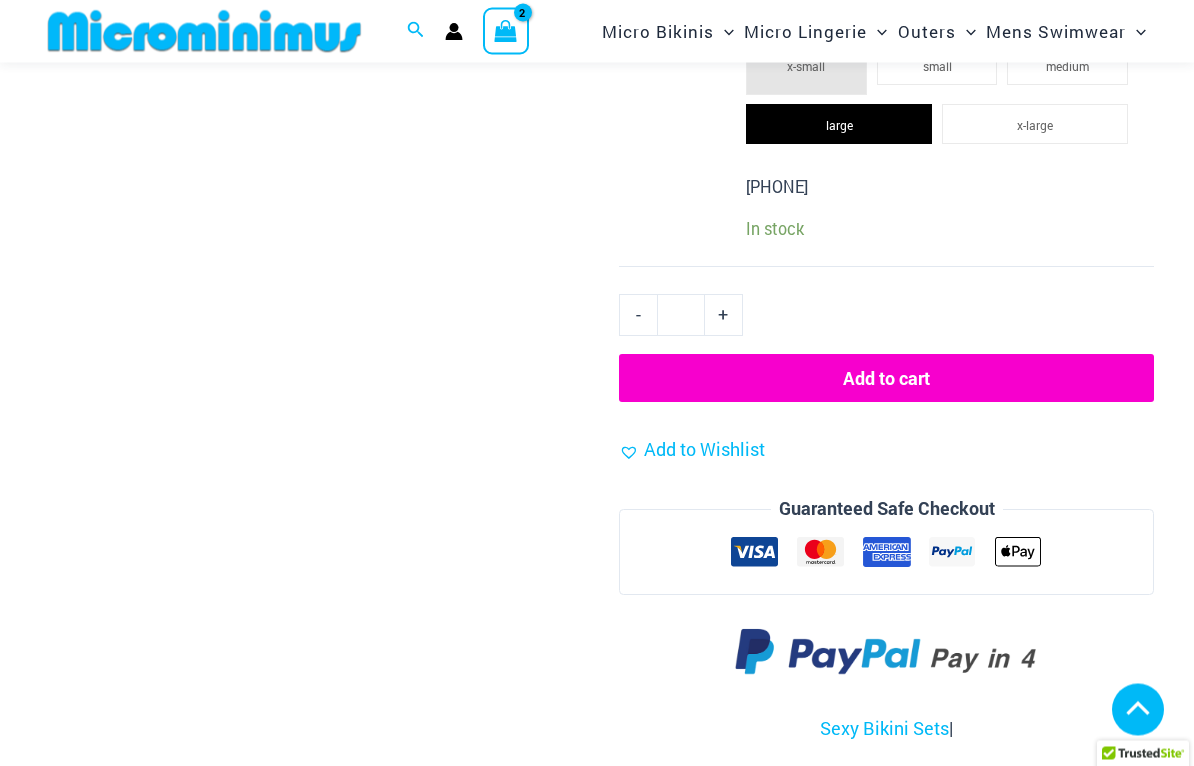 click on "Add to cart" at bounding box center (886, 379) 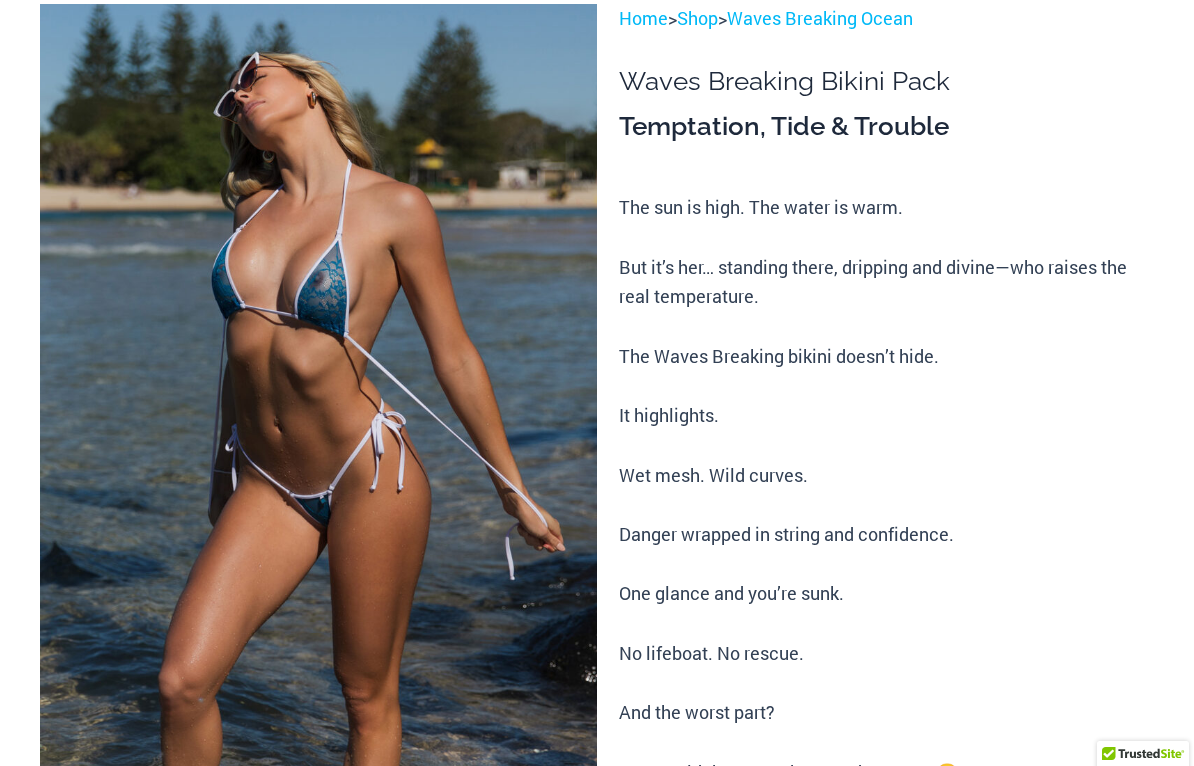 scroll, scrollTop: 0, scrollLeft: 0, axis: both 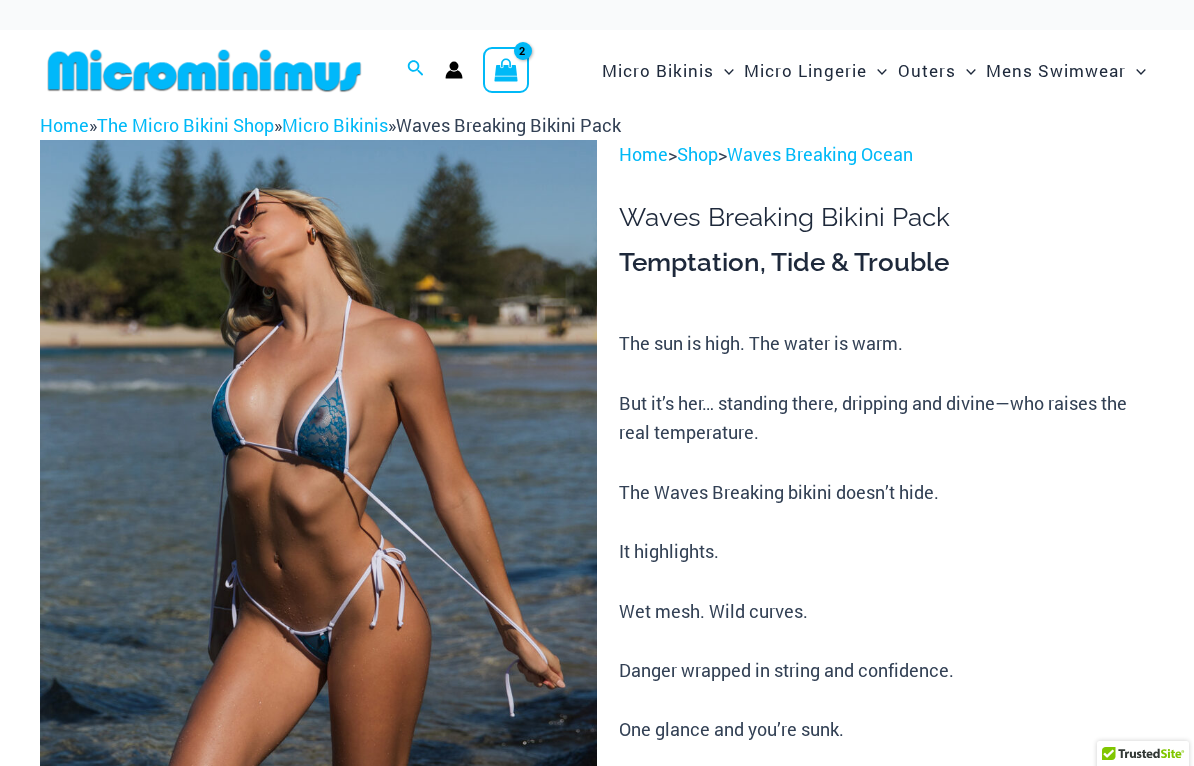 click at bounding box center [505, 67] 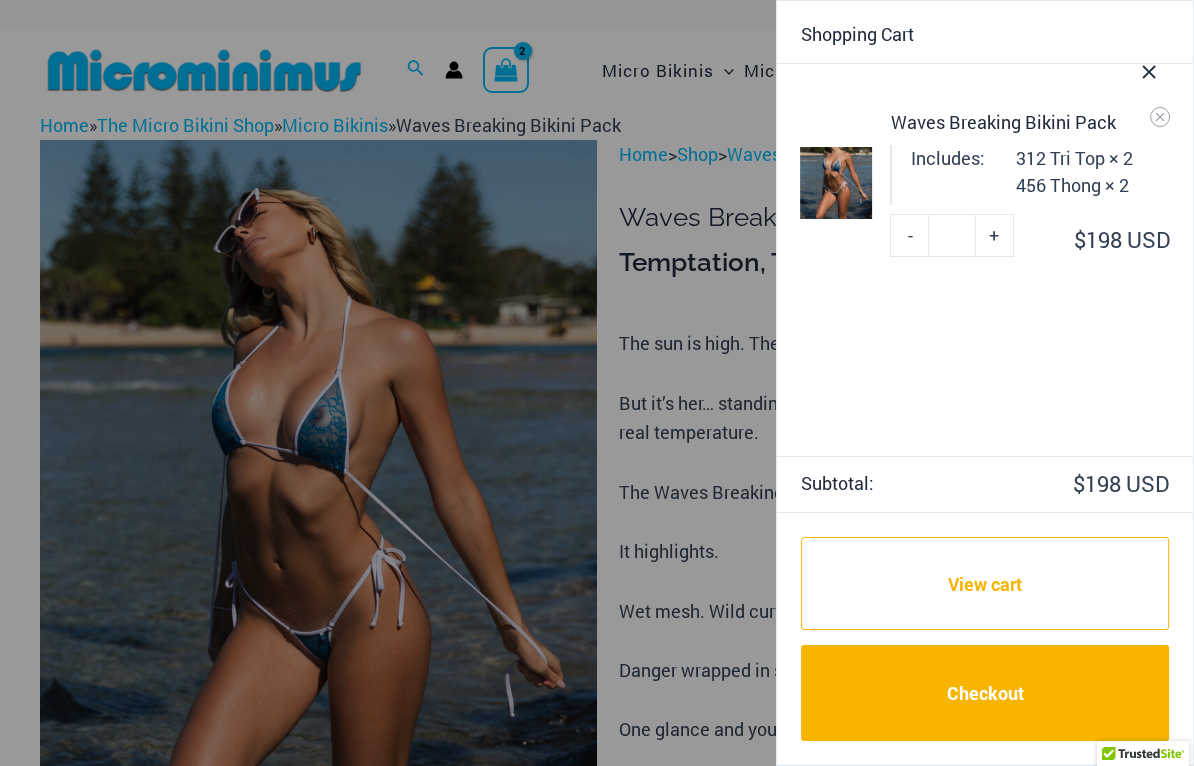 click on "-" at bounding box center [910, 235] 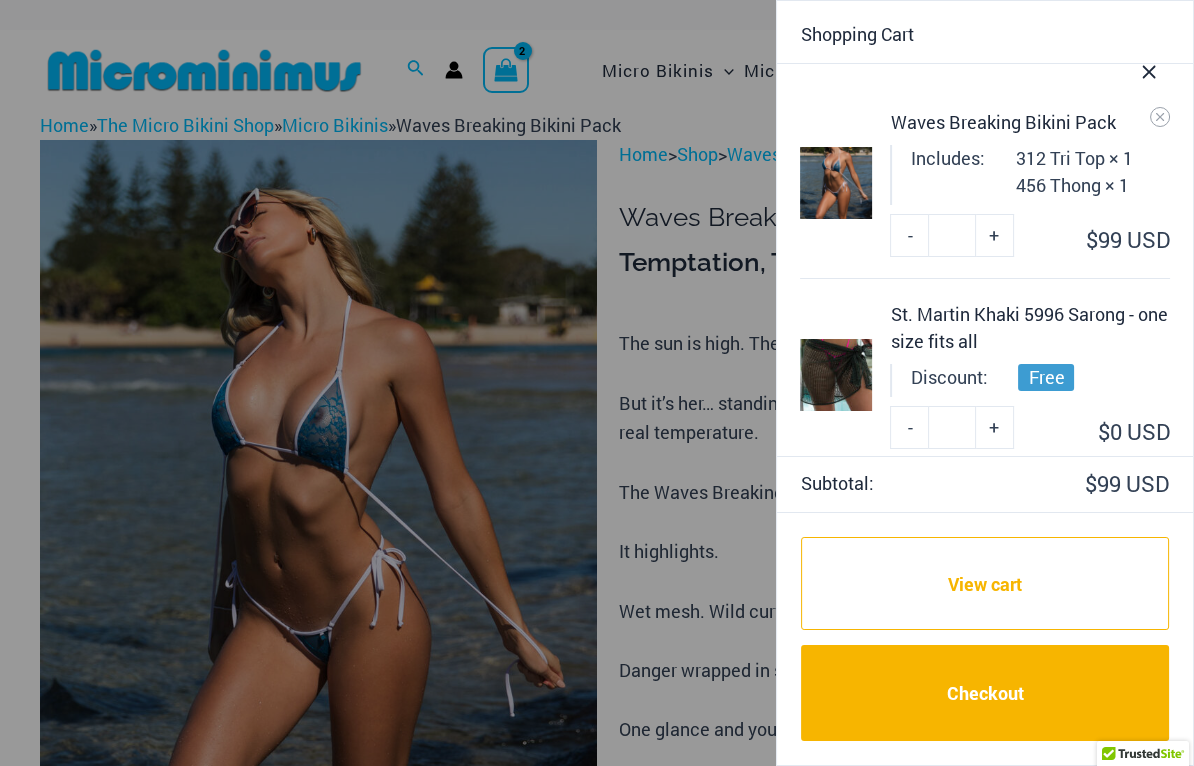 click on "View cart" at bounding box center (985, 584) 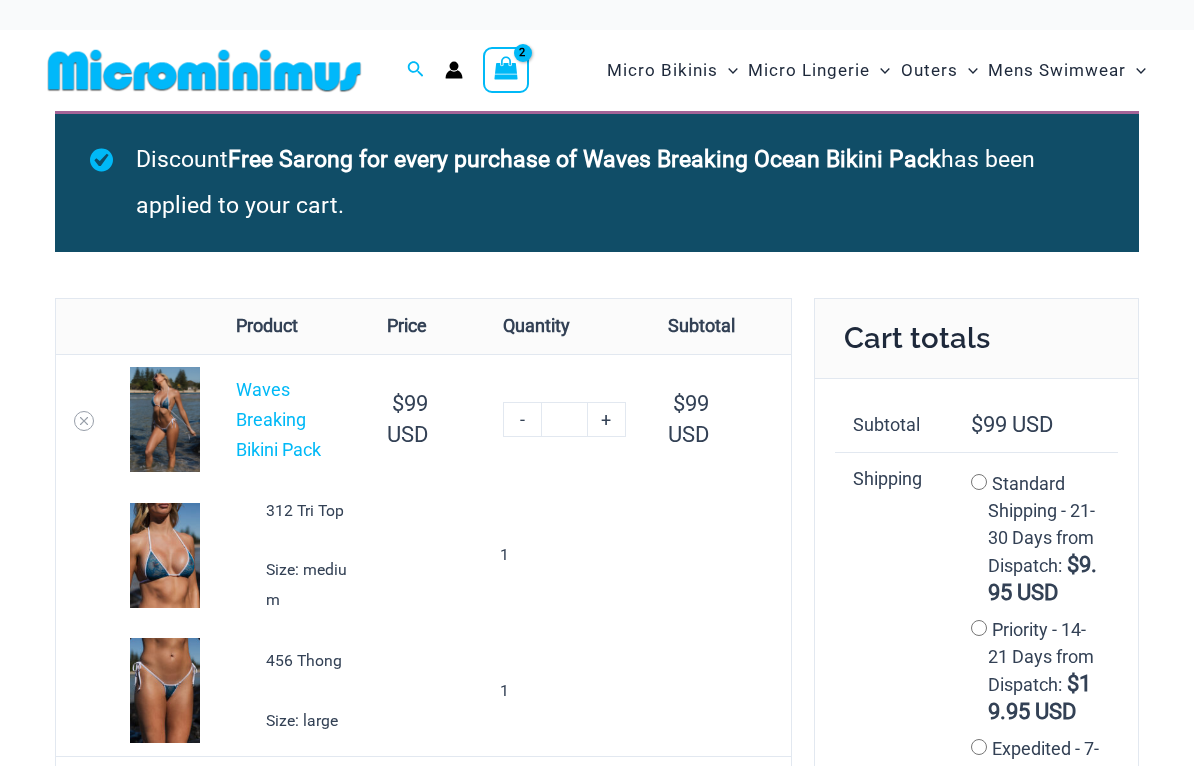 scroll, scrollTop: 0, scrollLeft: 0, axis: both 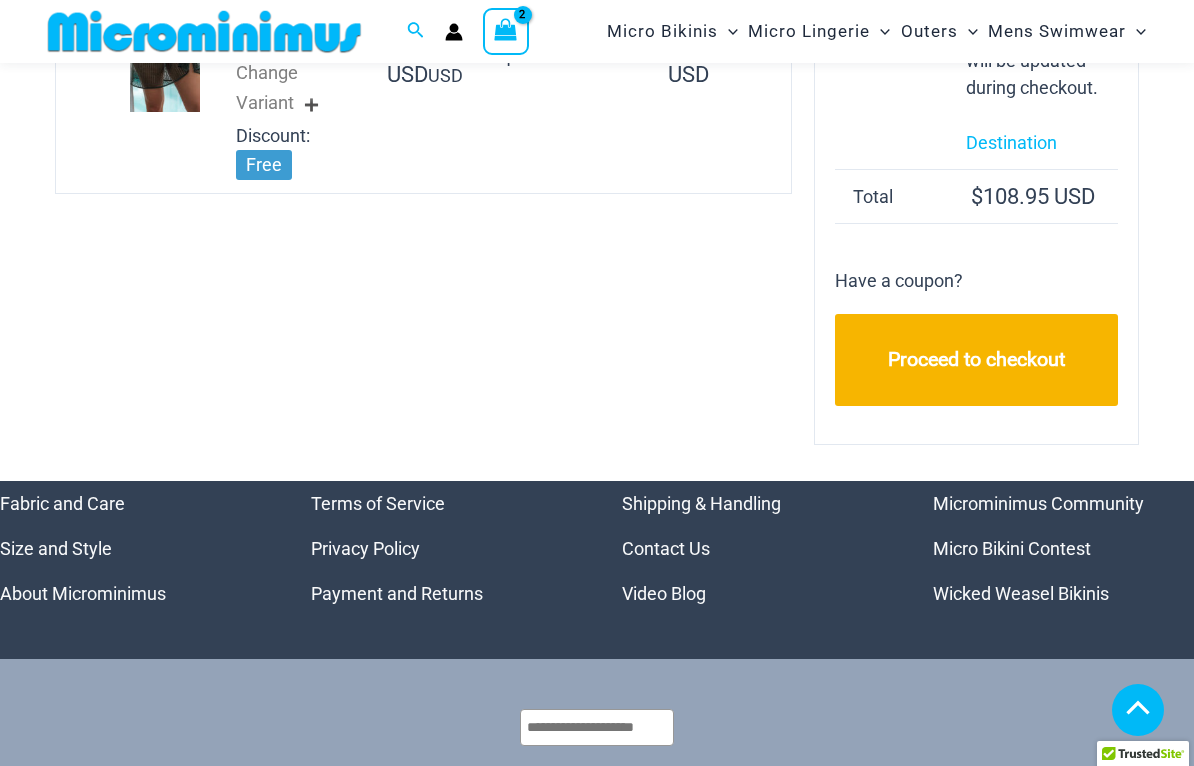 click on "Proceed to checkout" at bounding box center (976, 360) 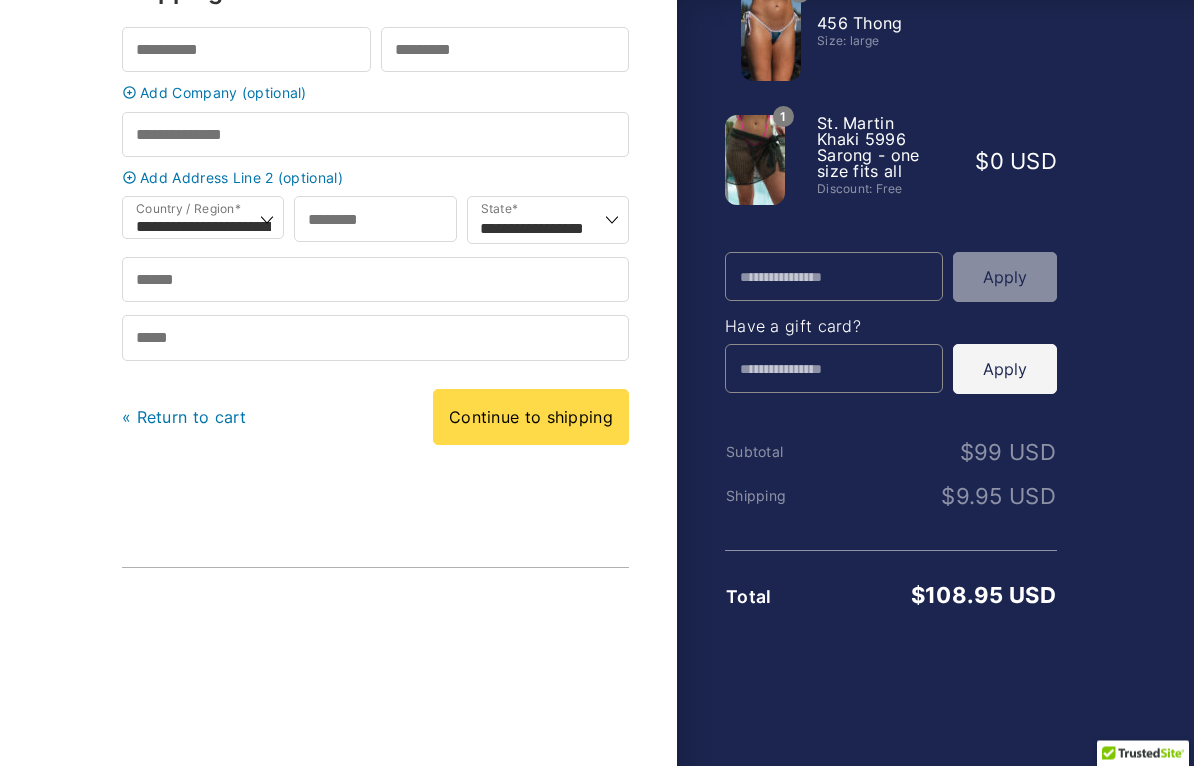 scroll, scrollTop: 0, scrollLeft: 0, axis: both 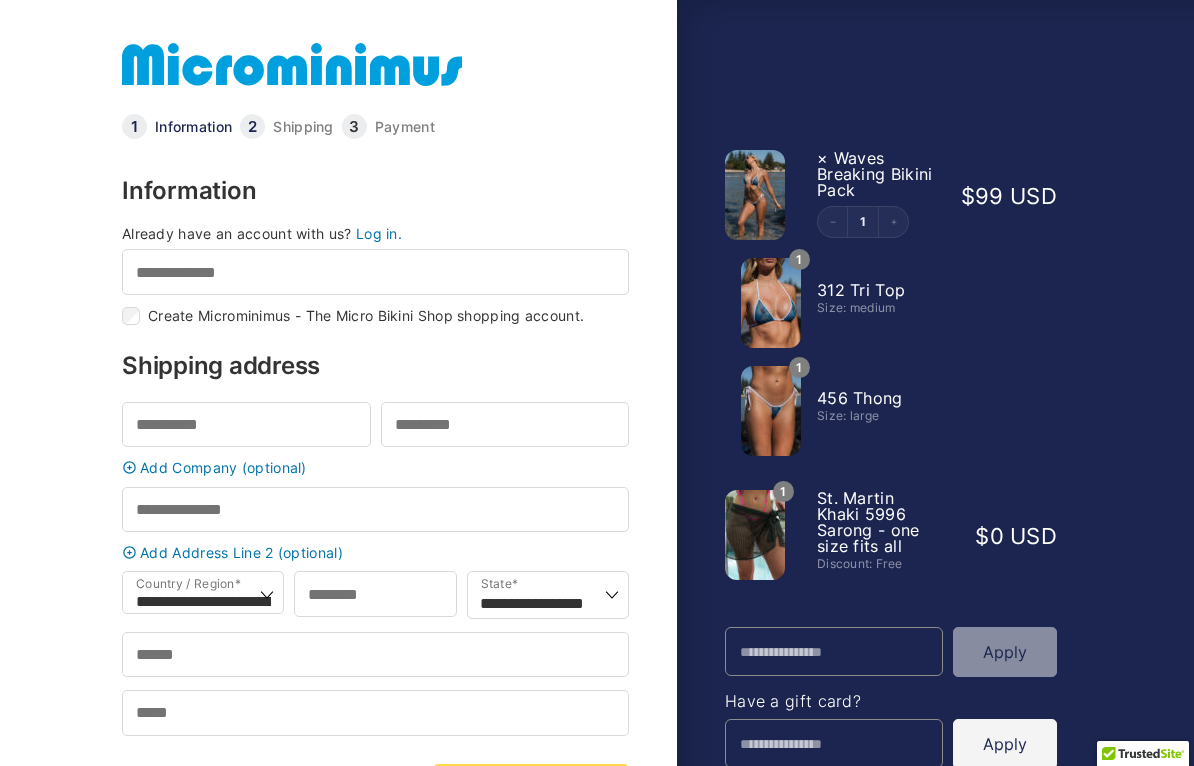 click on "Log in." at bounding box center (379, 233) 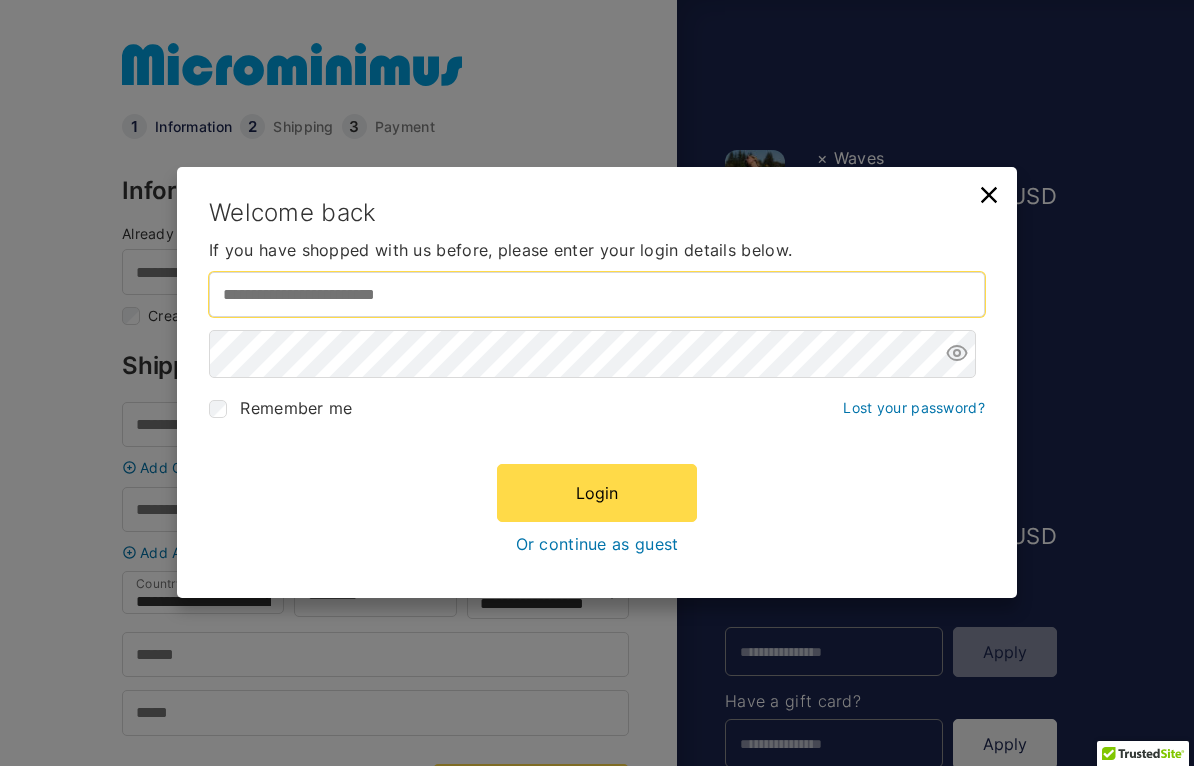click on "Username or email address  *" at bounding box center [597, 294] 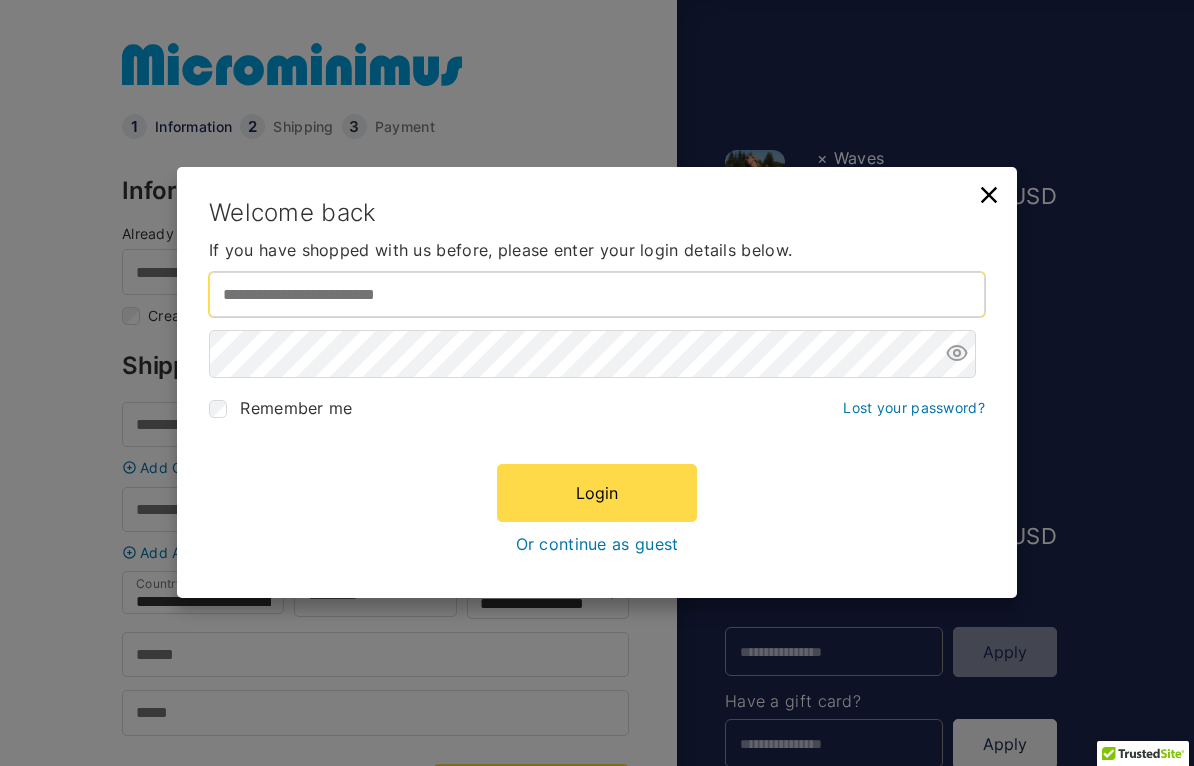 type on "**********" 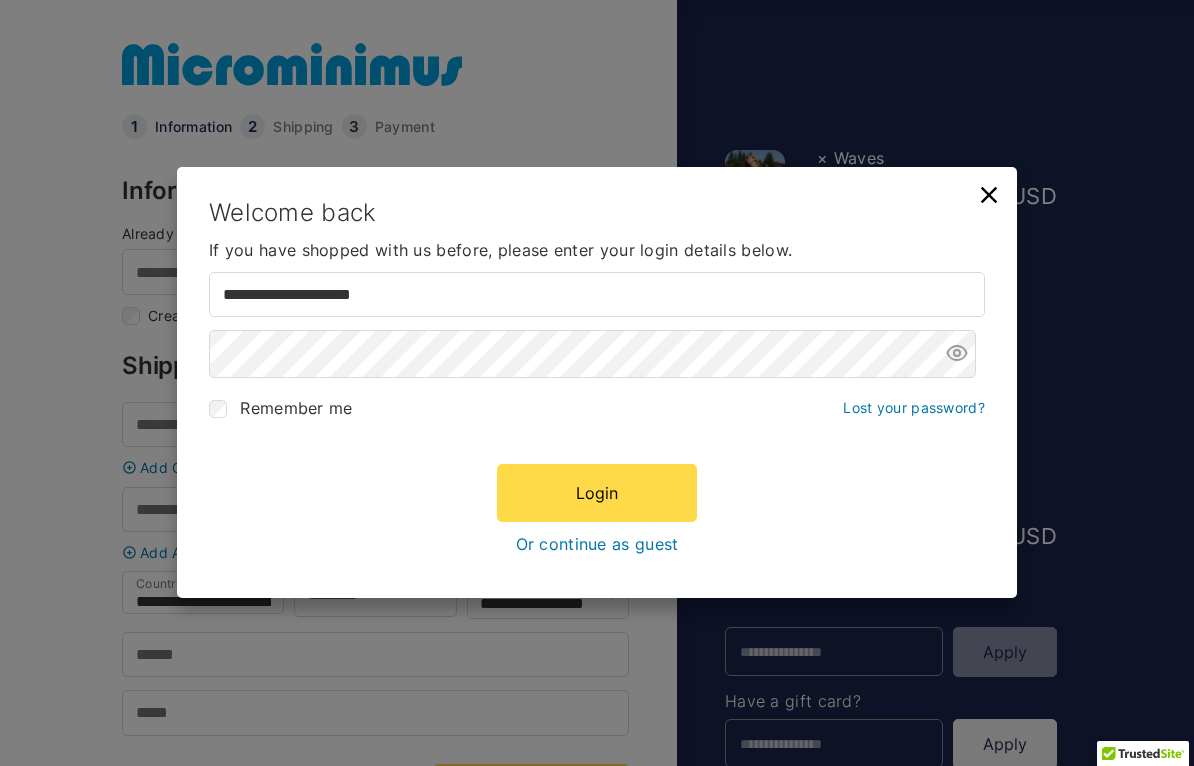 click on "Login" at bounding box center [597, 493] 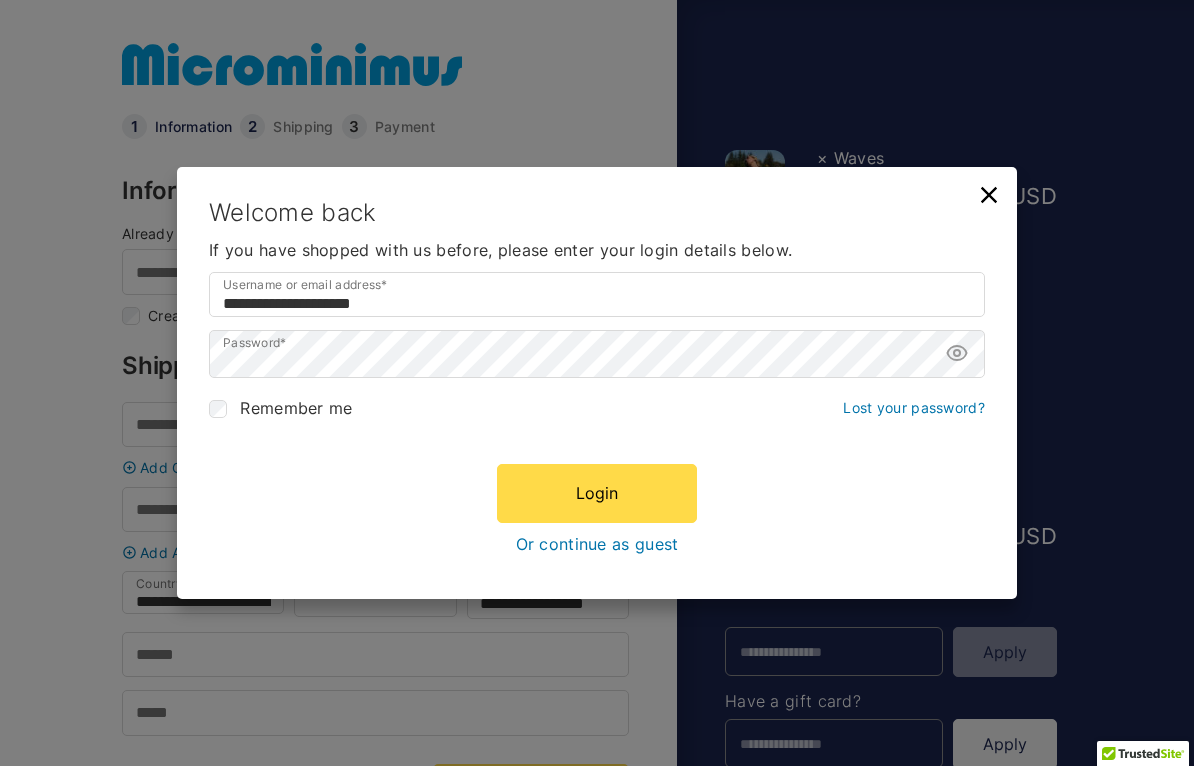 click on "Login" at bounding box center (597, 493) 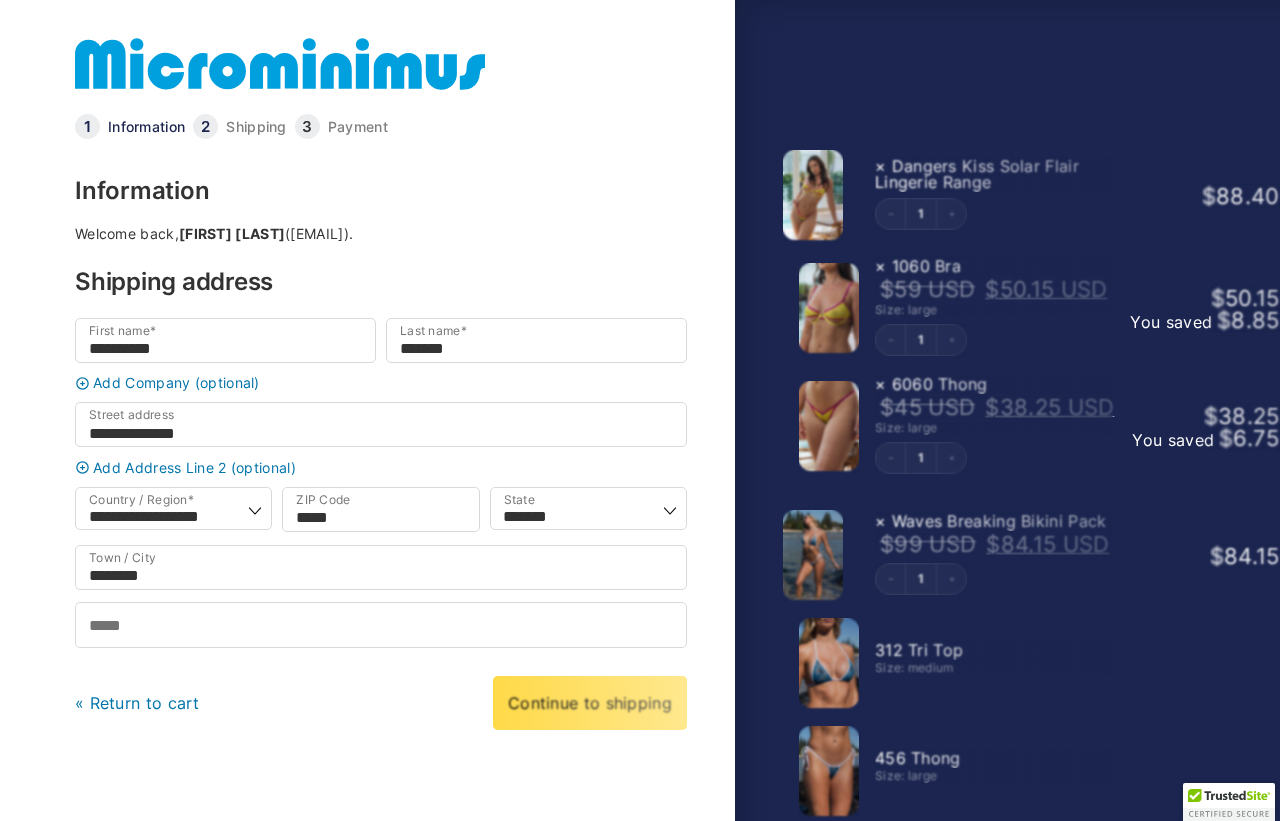 select on "**" 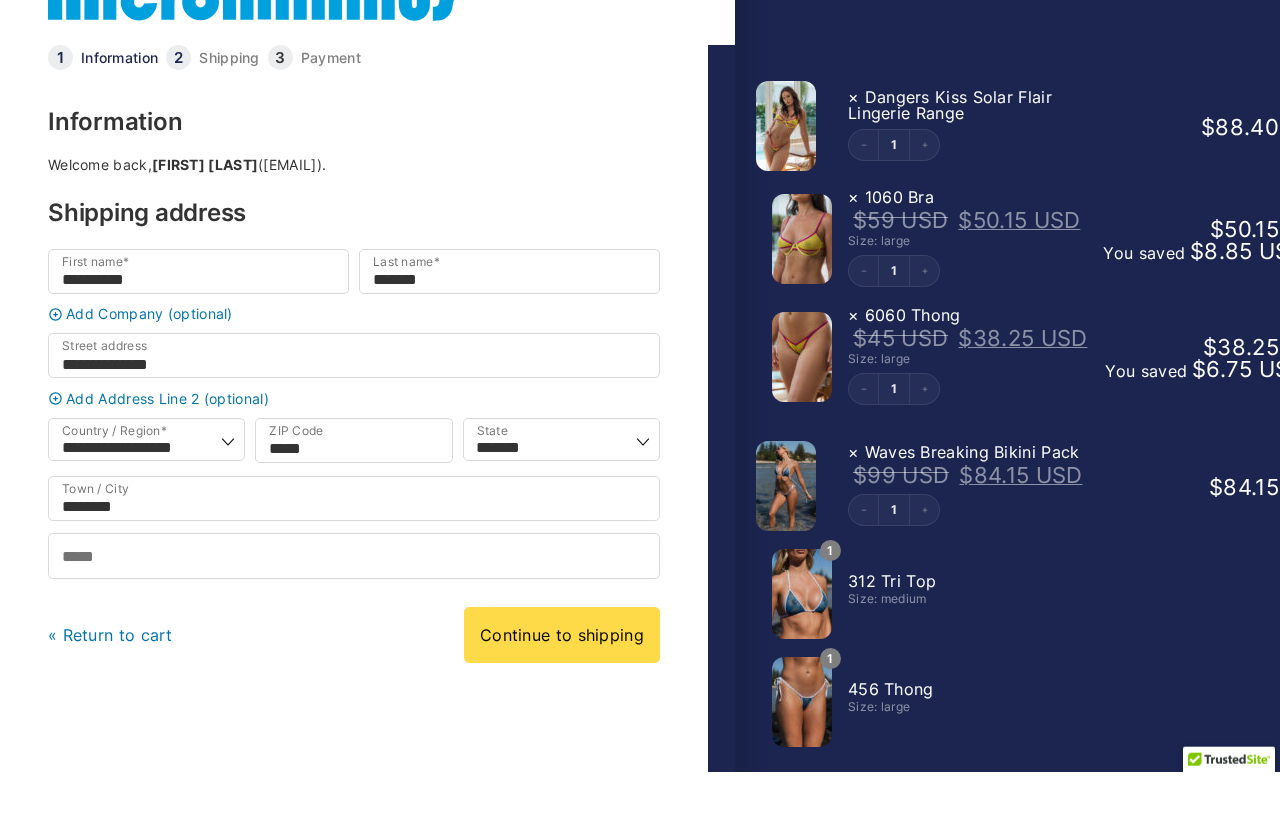 scroll, scrollTop: 0, scrollLeft: 27, axis: horizontal 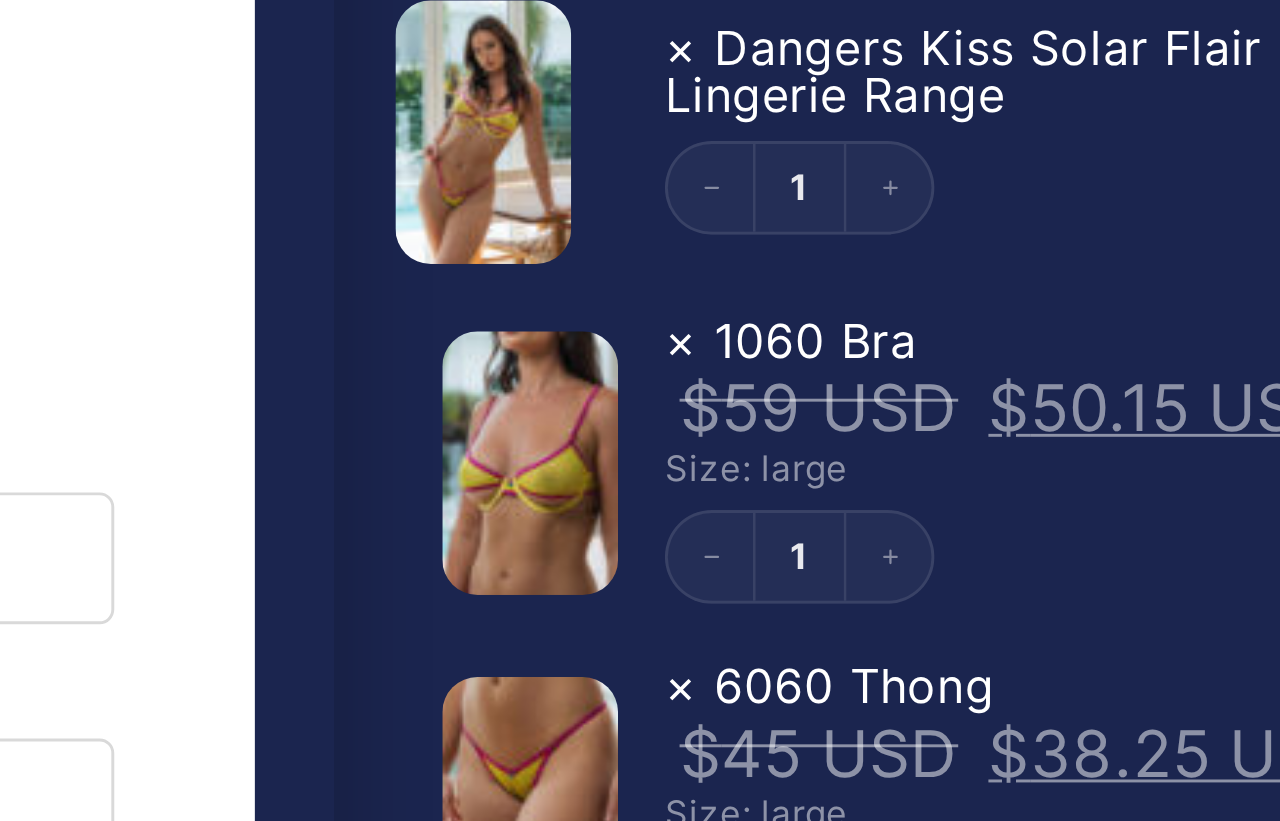 click 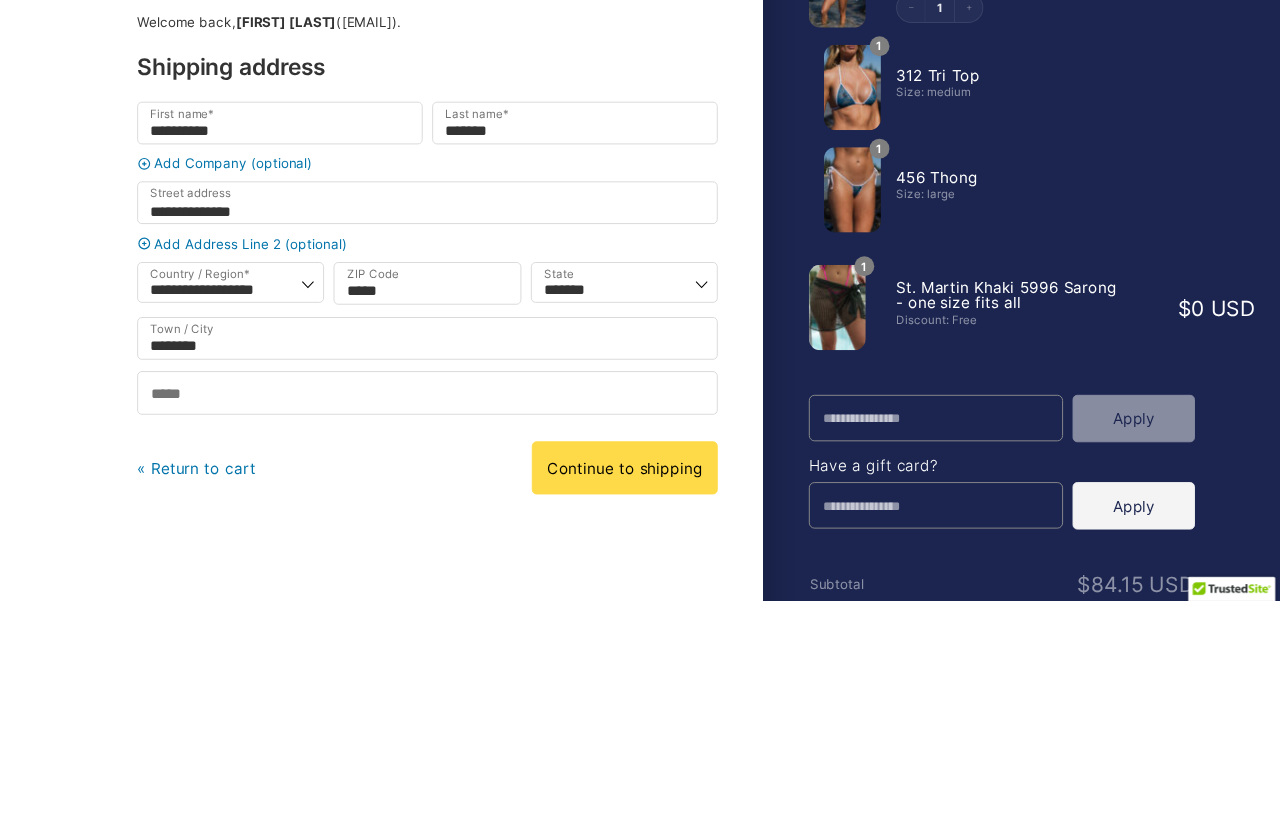 scroll, scrollTop: 324, scrollLeft: 0, axis: vertical 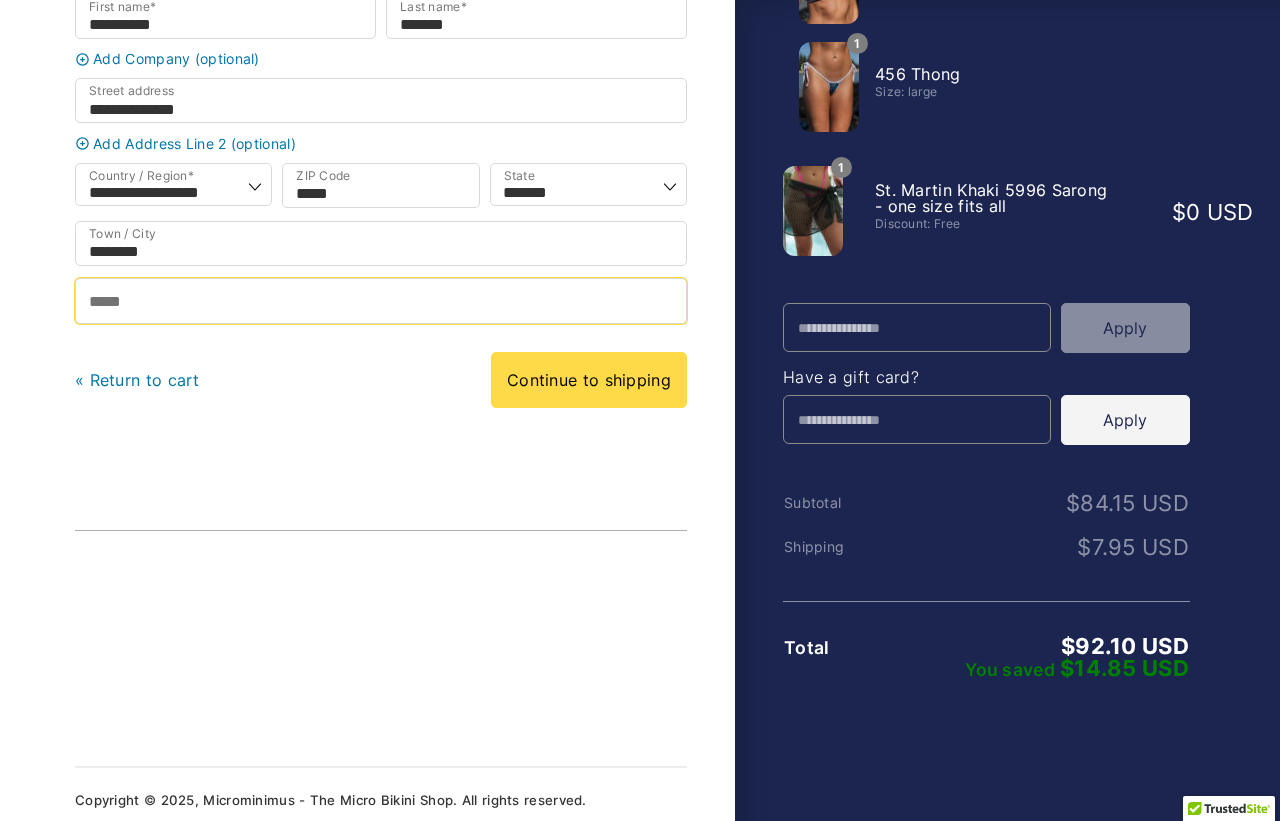 click on "Phone  *" at bounding box center (381, 300) 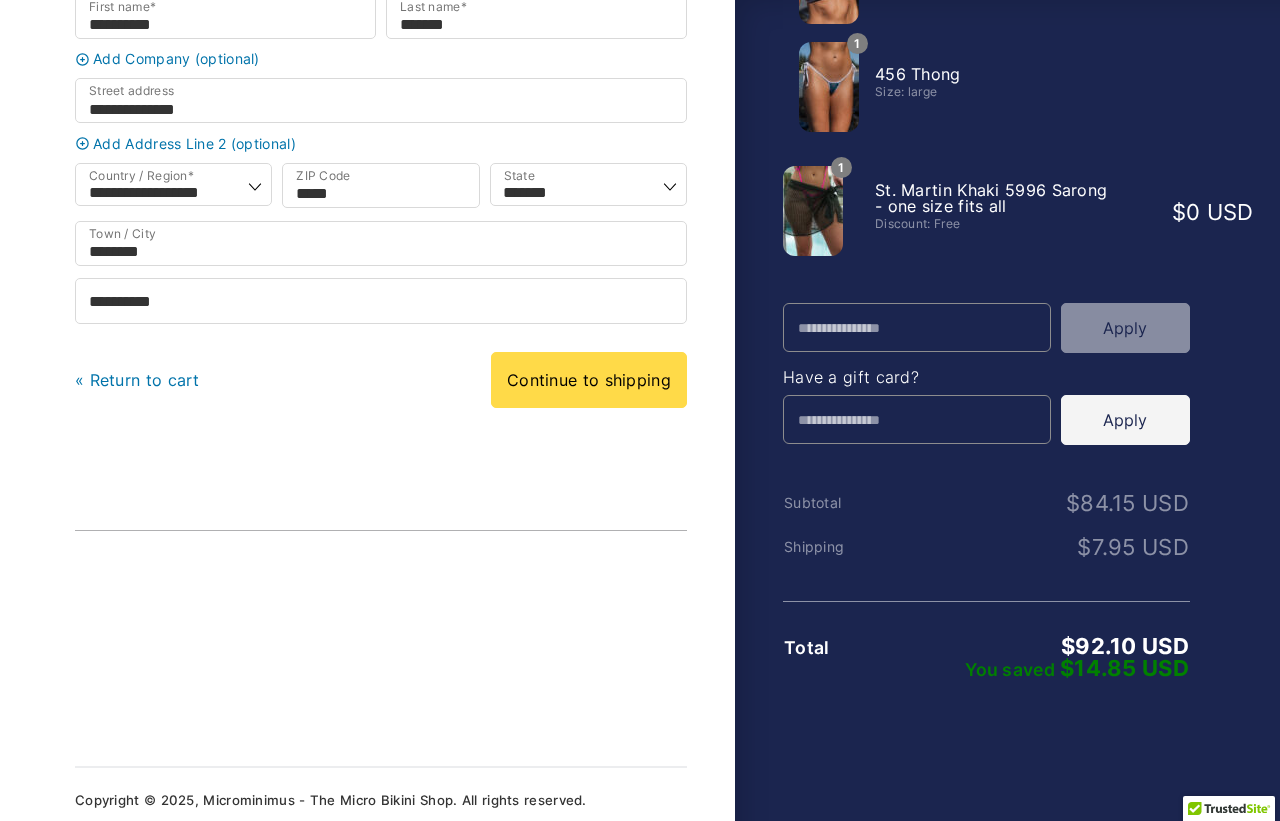 scroll, scrollTop: 323, scrollLeft: 0, axis: vertical 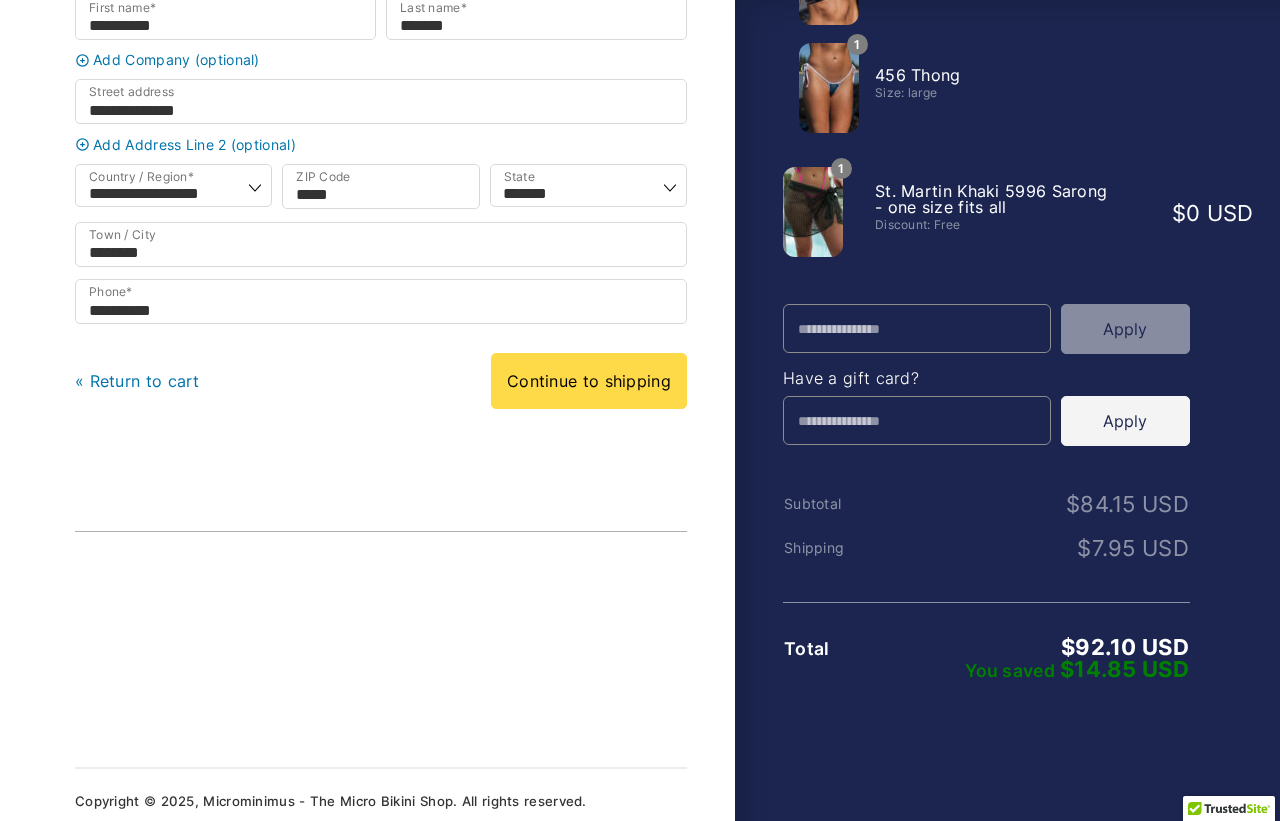 click on "Continue to shipping" at bounding box center [589, 381] 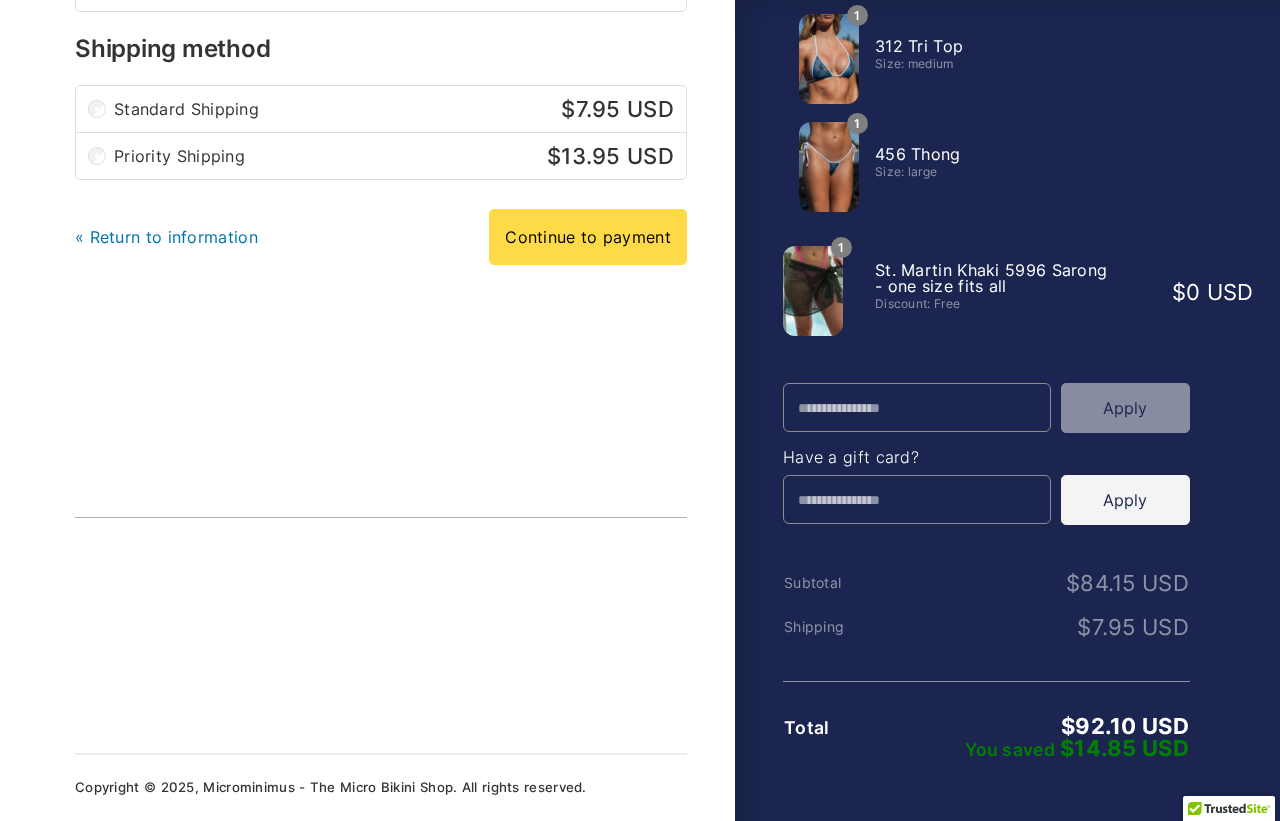 scroll, scrollTop: 0, scrollLeft: 0, axis: both 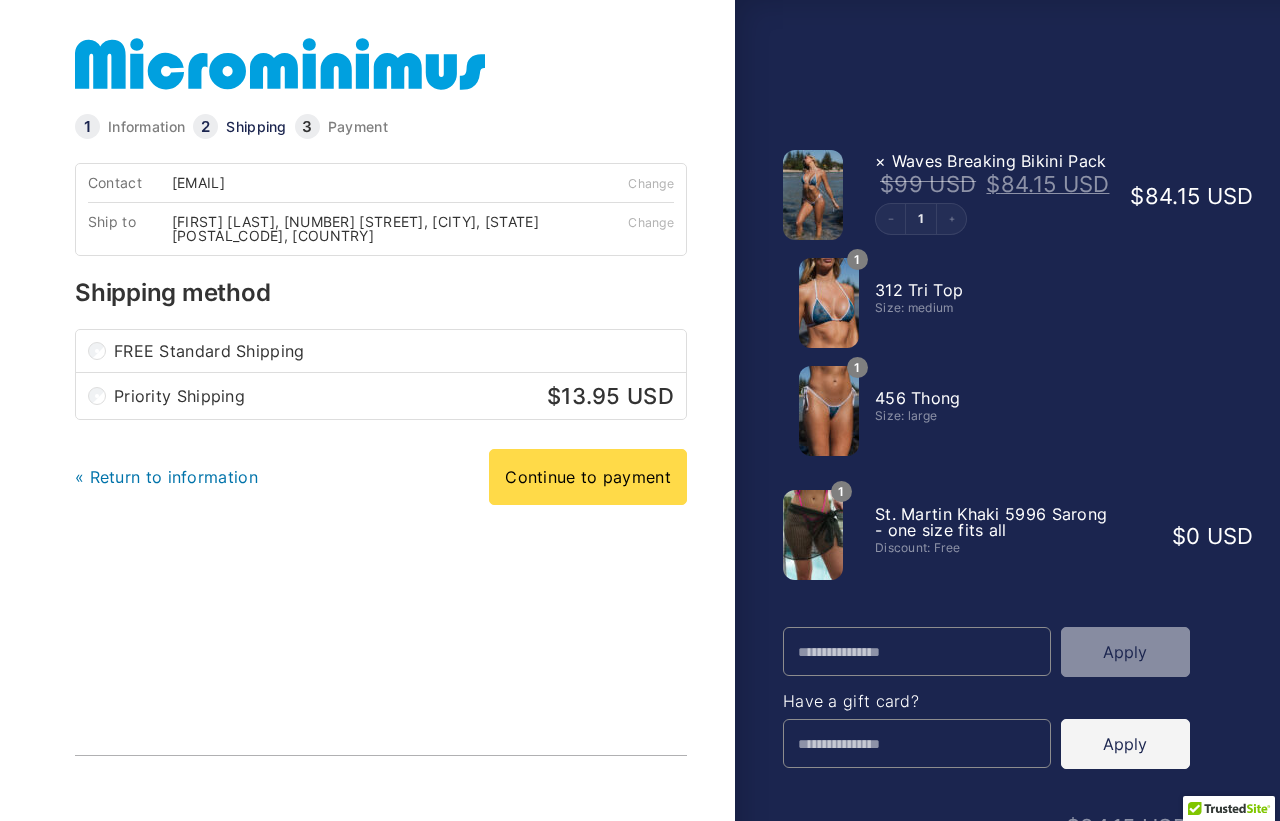 click on "Continue to payment" at bounding box center (588, 477) 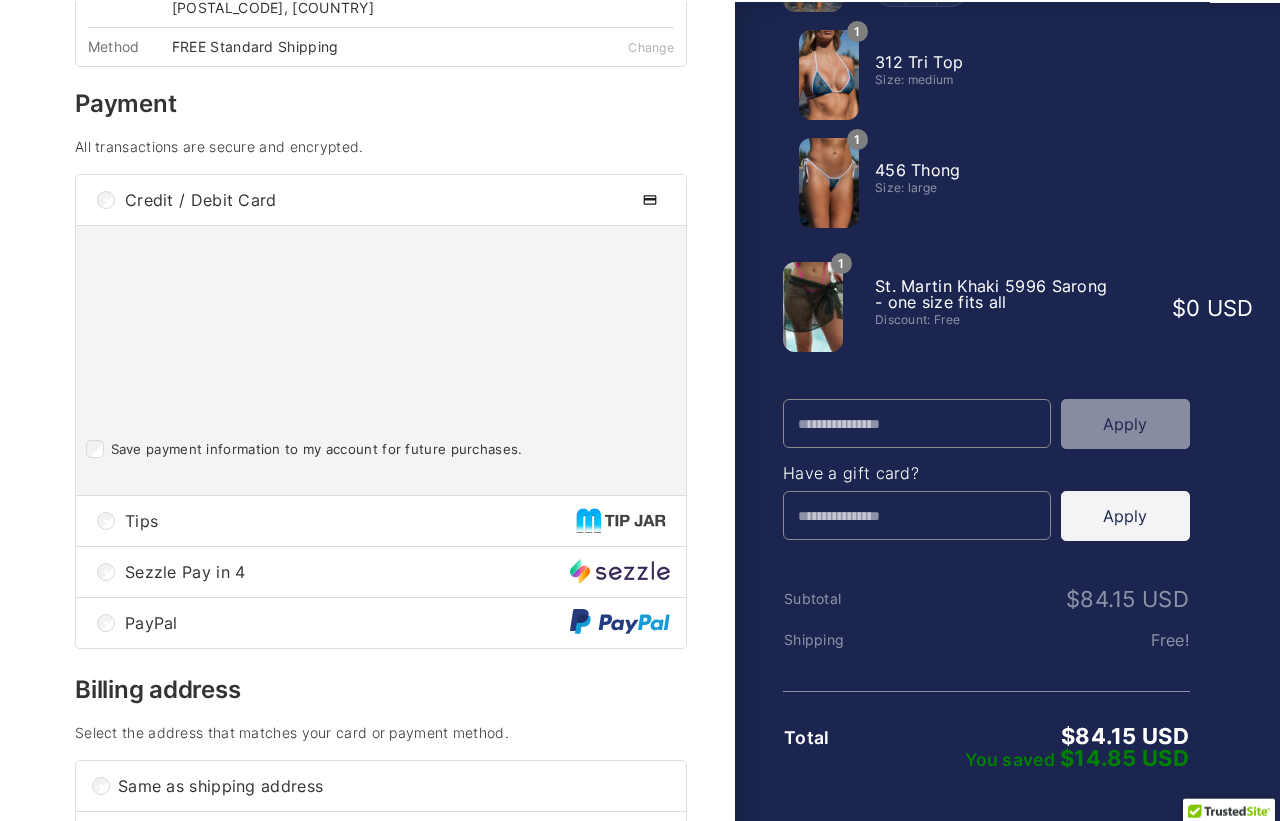 scroll, scrollTop: 232, scrollLeft: 0, axis: vertical 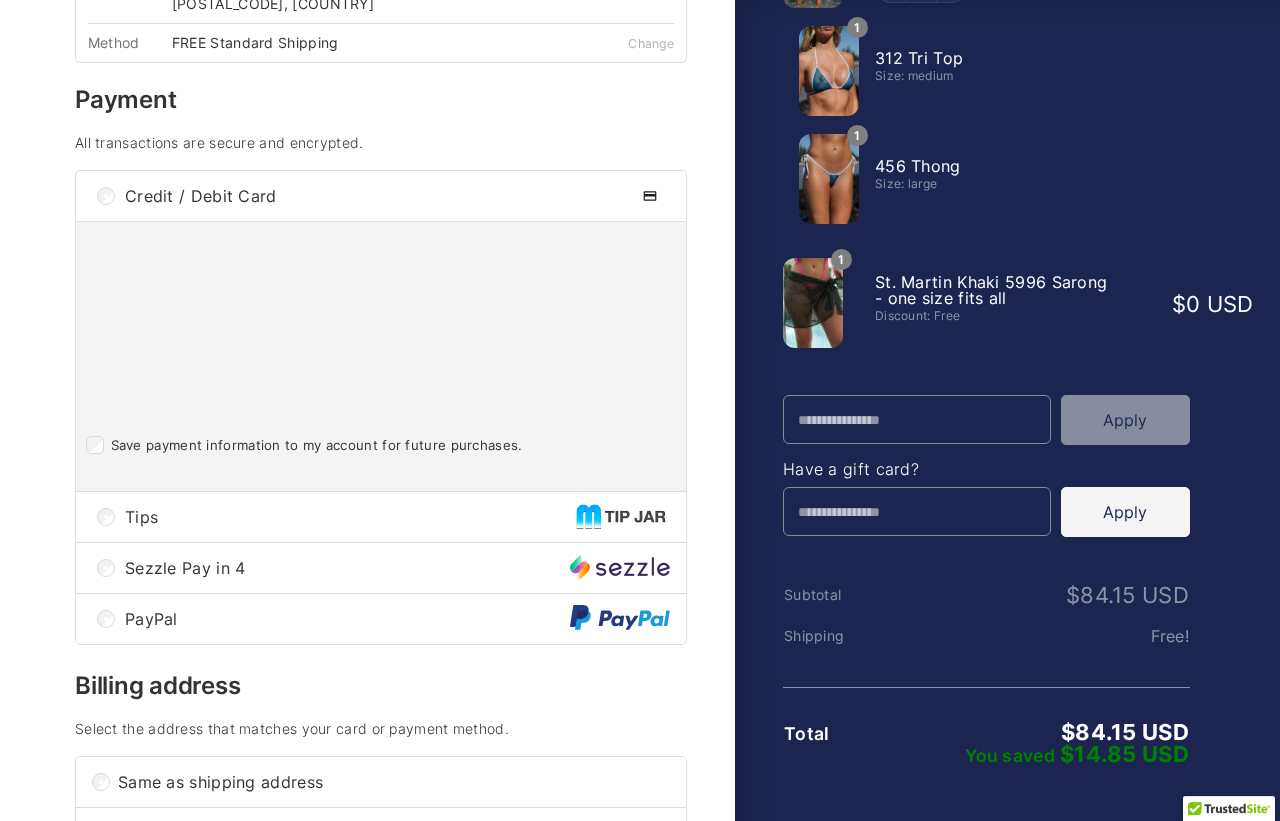 click on "Tips" at bounding box center (350, 517) 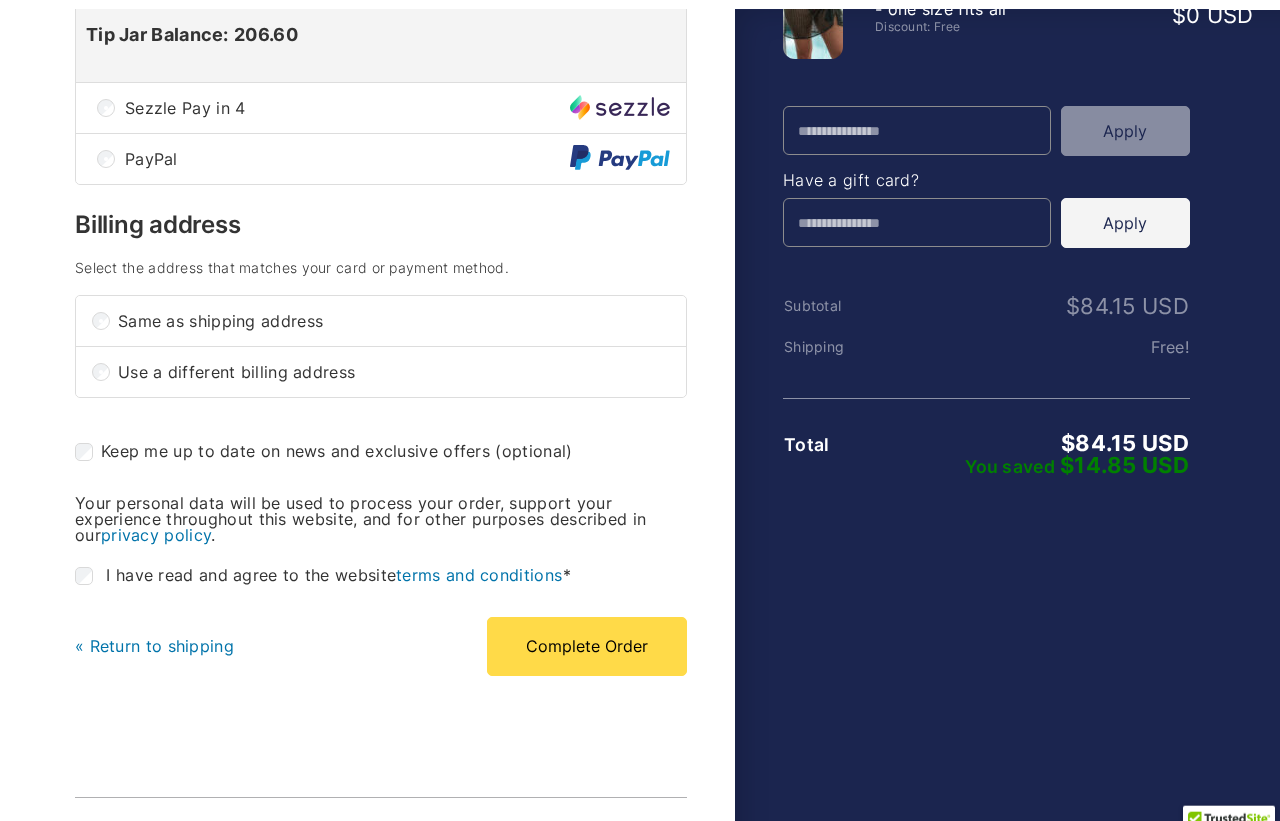 scroll, scrollTop: 532, scrollLeft: 0, axis: vertical 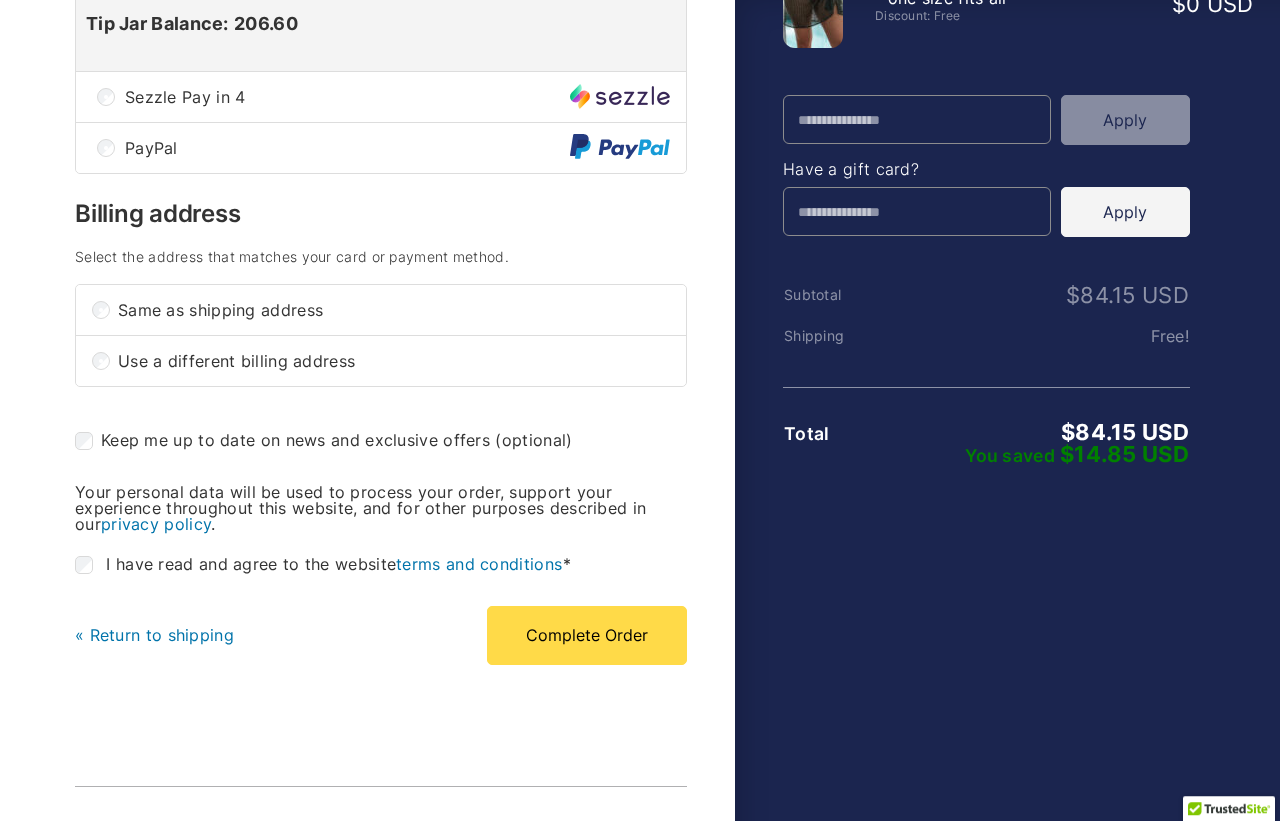 click on "Complete Order" at bounding box center [587, 635] 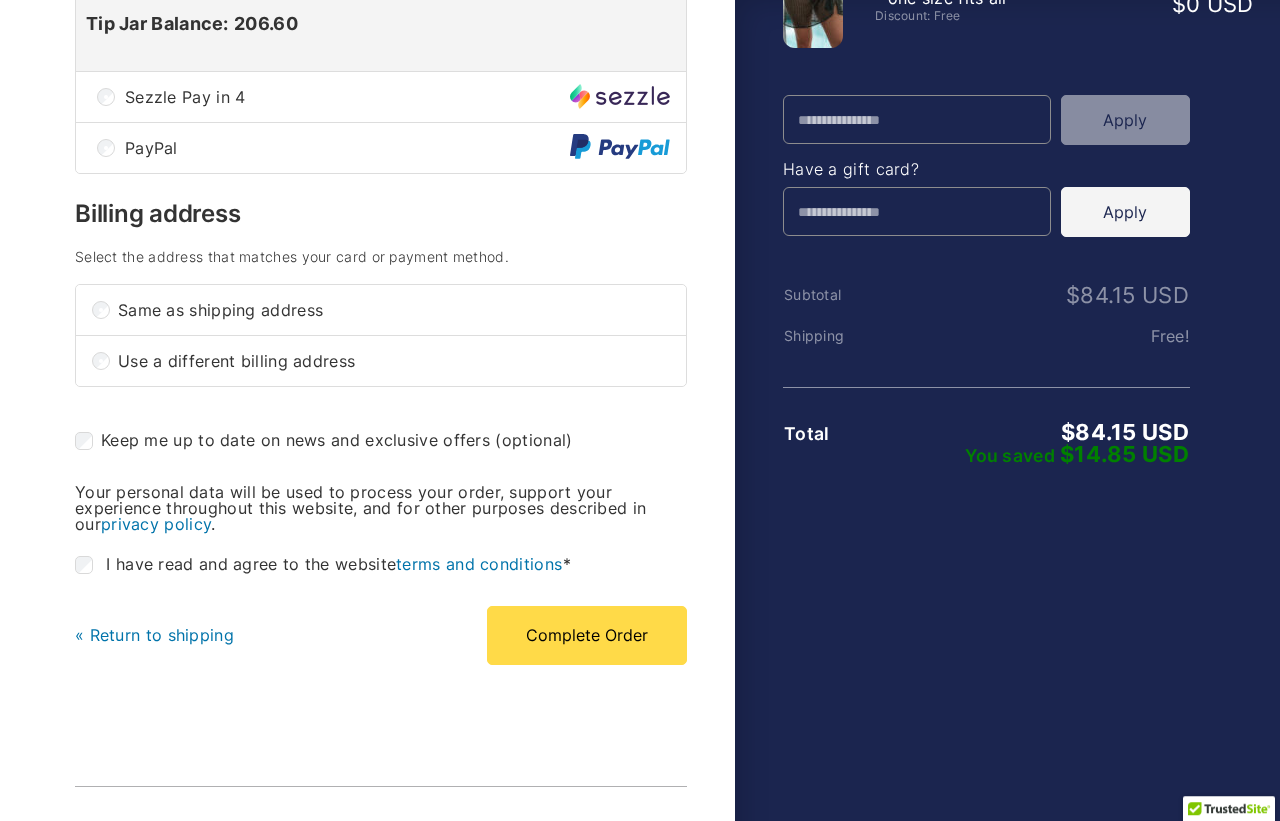 scroll, scrollTop: 532, scrollLeft: 0, axis: vertical 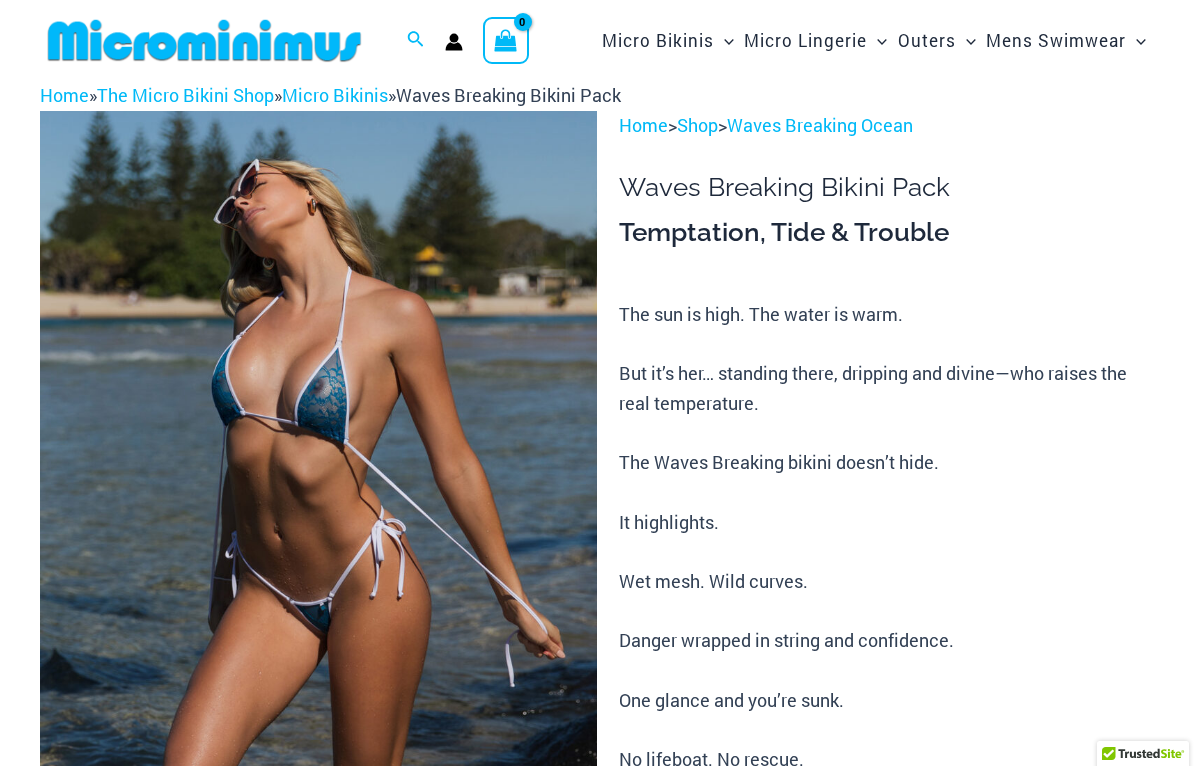 click on "The sun is high. The water is warm.
But it’s her… standing there, dripping and divine—who raises the real temperature.
The Waves Breaking bikini doesn’t hide.
It highlights.
Wet mesh. Wild curves.
Danger wrapped in string and confidence.
One glance and you’re sunk.
No lifeboat. No rescue.
And the worst part?
You wouldn’t want to be saved anyway. 😉" at bounding box center (886, 597) 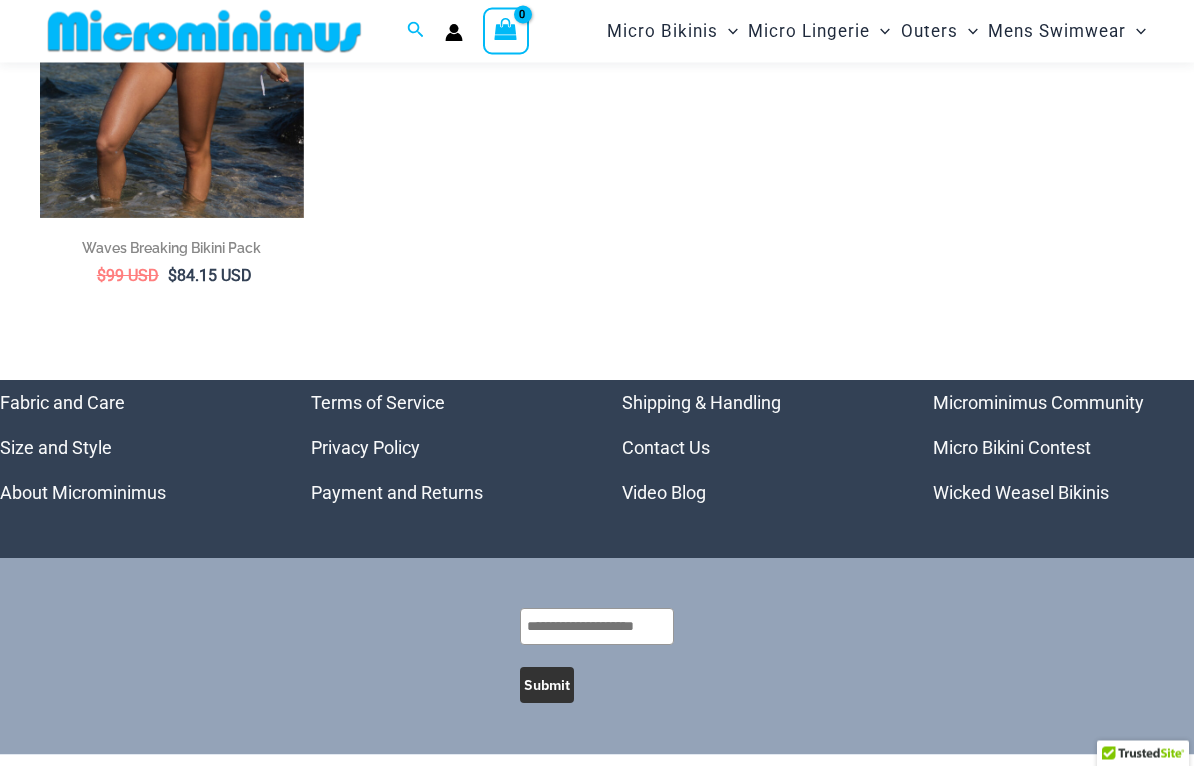 scroll, scrollTop: 0, scrollLeft: 0, axis: both 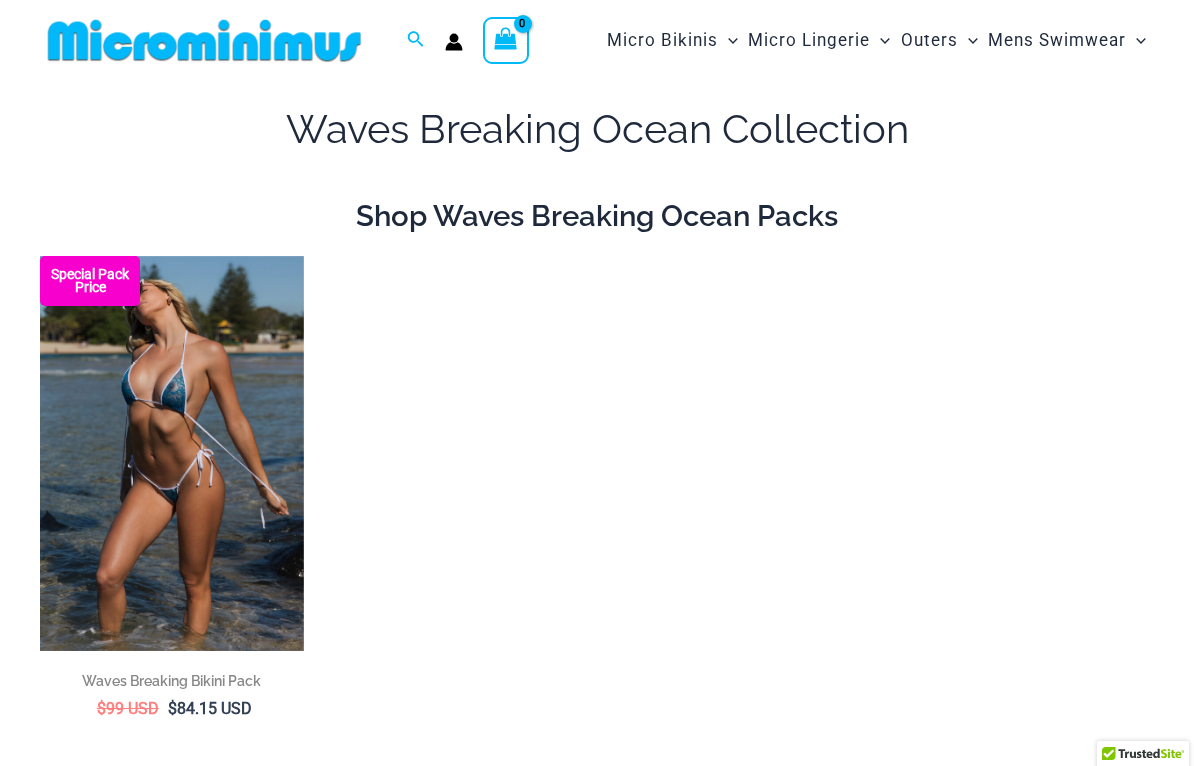 click at bounding box center (40, 256) 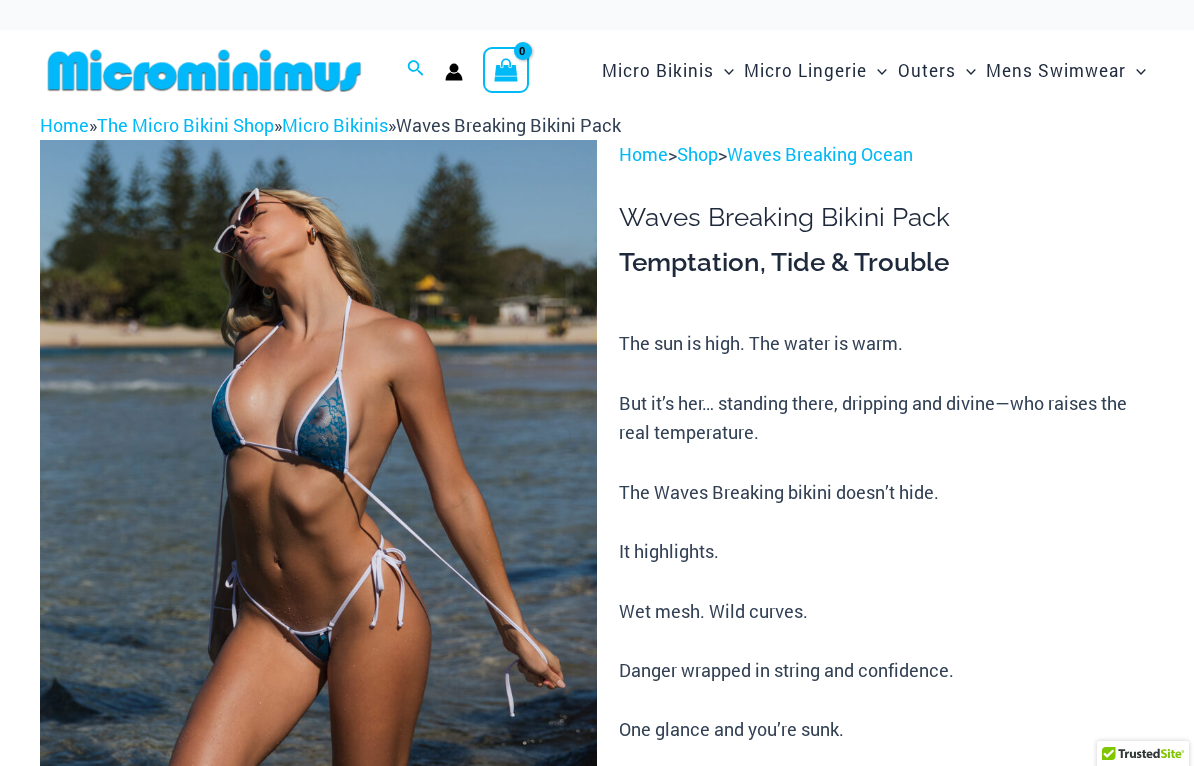 scroll, scrollTop: 0, scrollLeft: 0, axis: both 